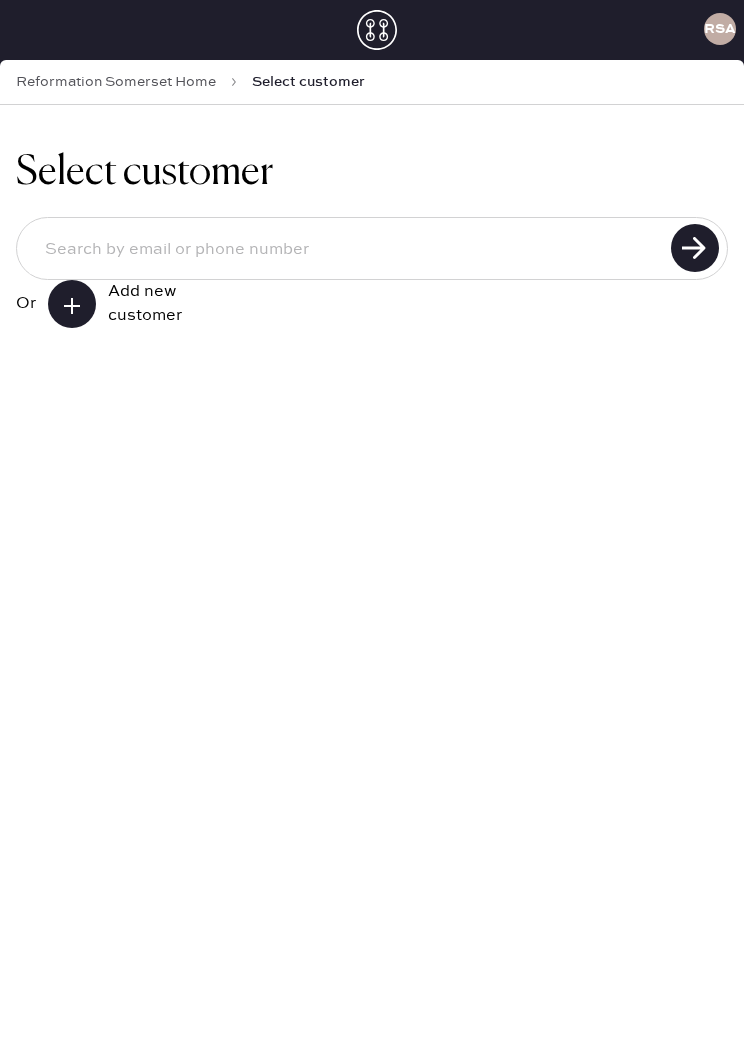 scroll, scrollTop: 0, scrollLeft: 0, axis: both 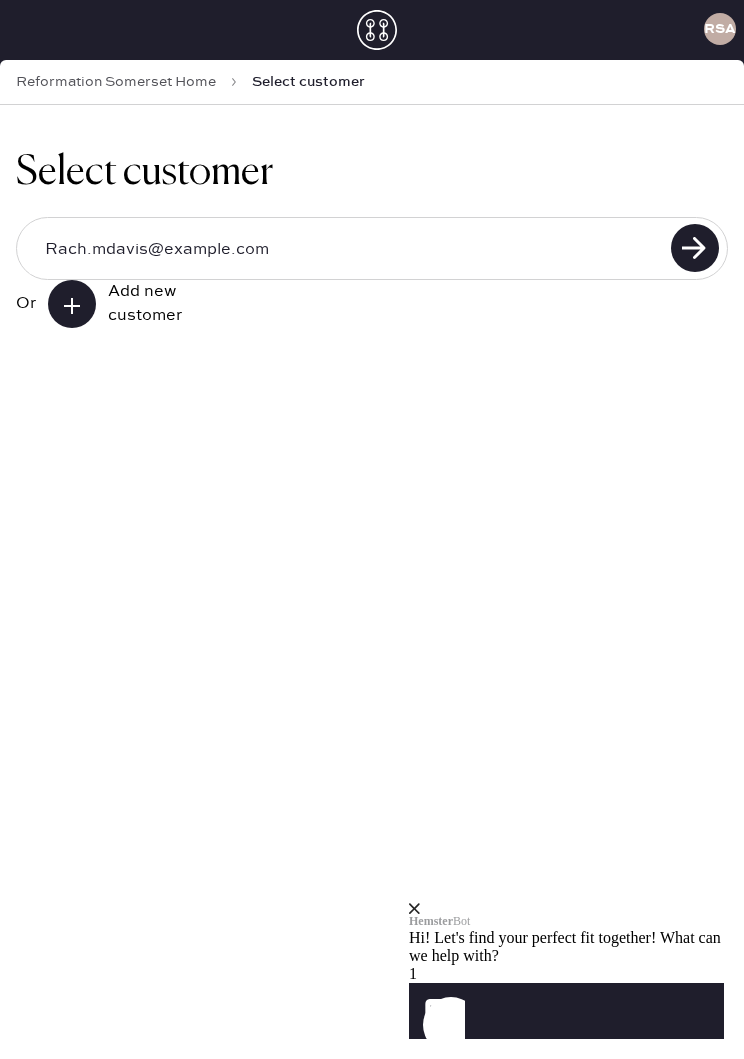 type on "Rach.mdavis@example.com" 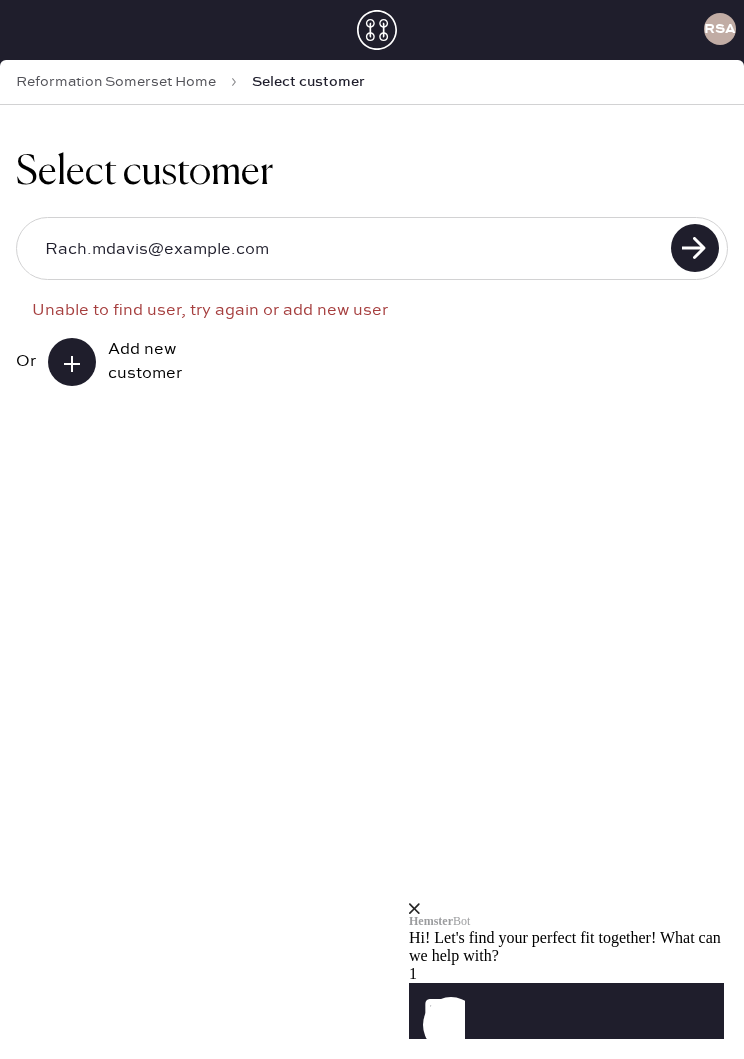 click on "Add new customer" at bounding box center [158, 362] 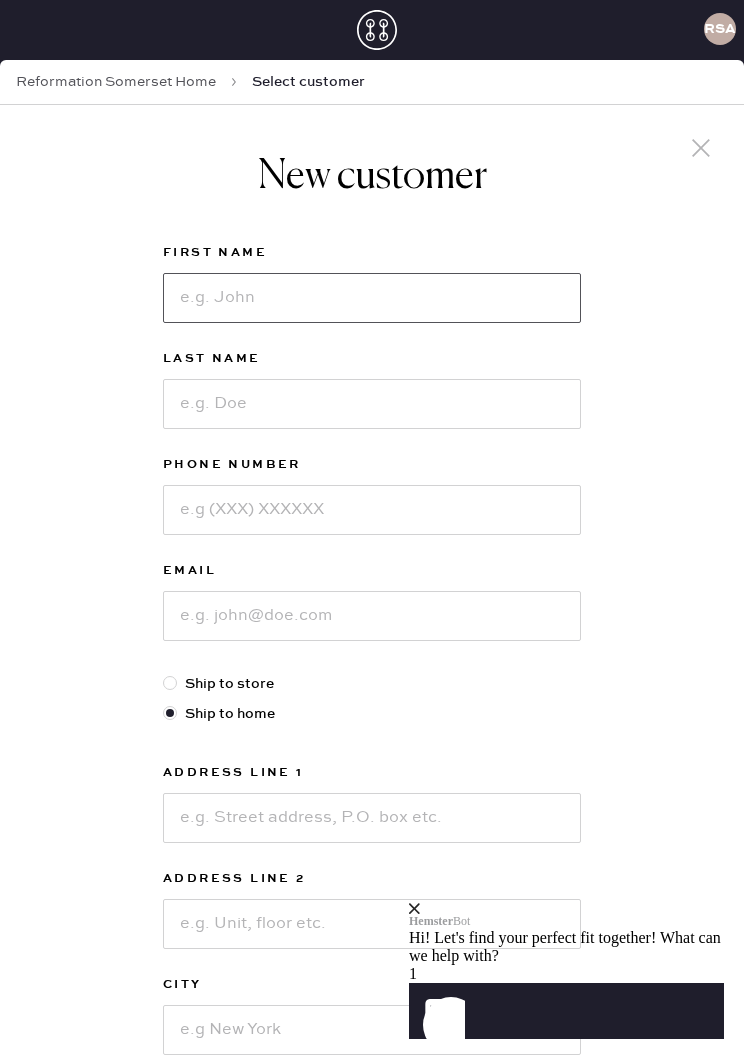 click at bounding box center (372, 298) 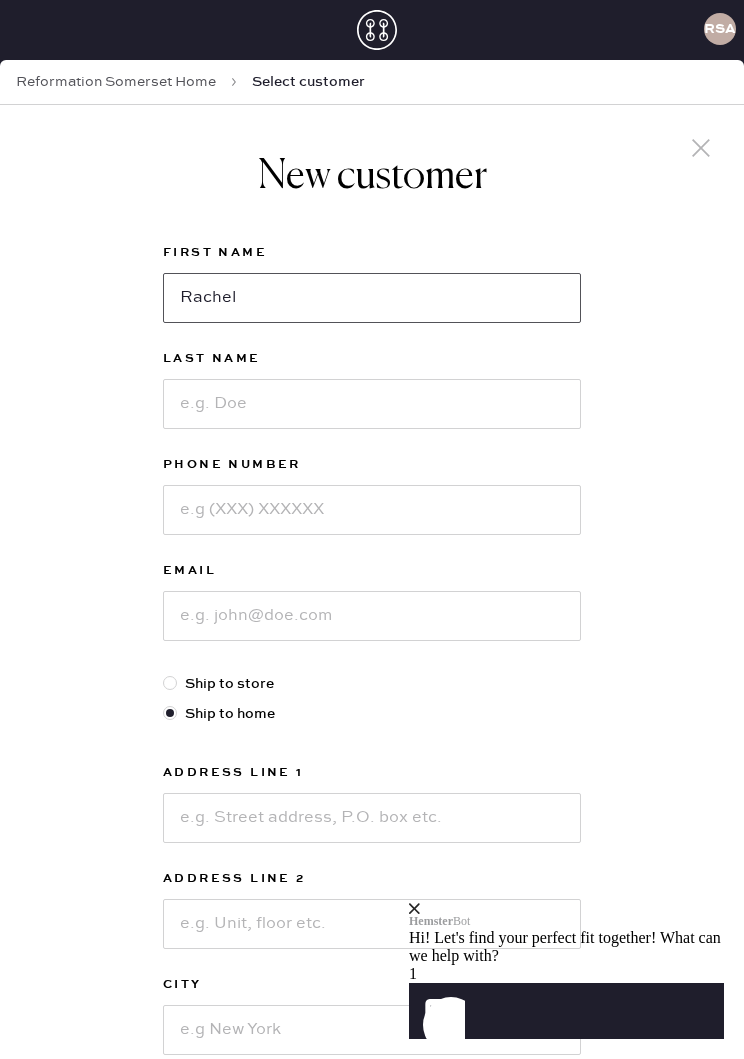 type on "Rachel" 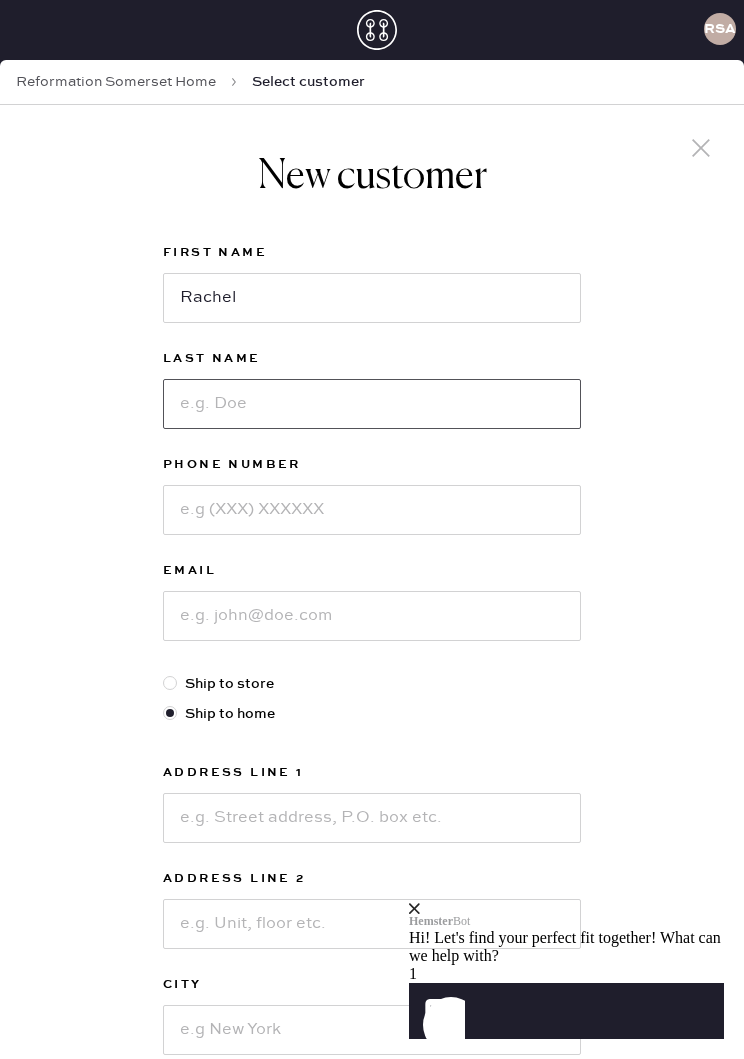 click at bounding box center [372, 404] 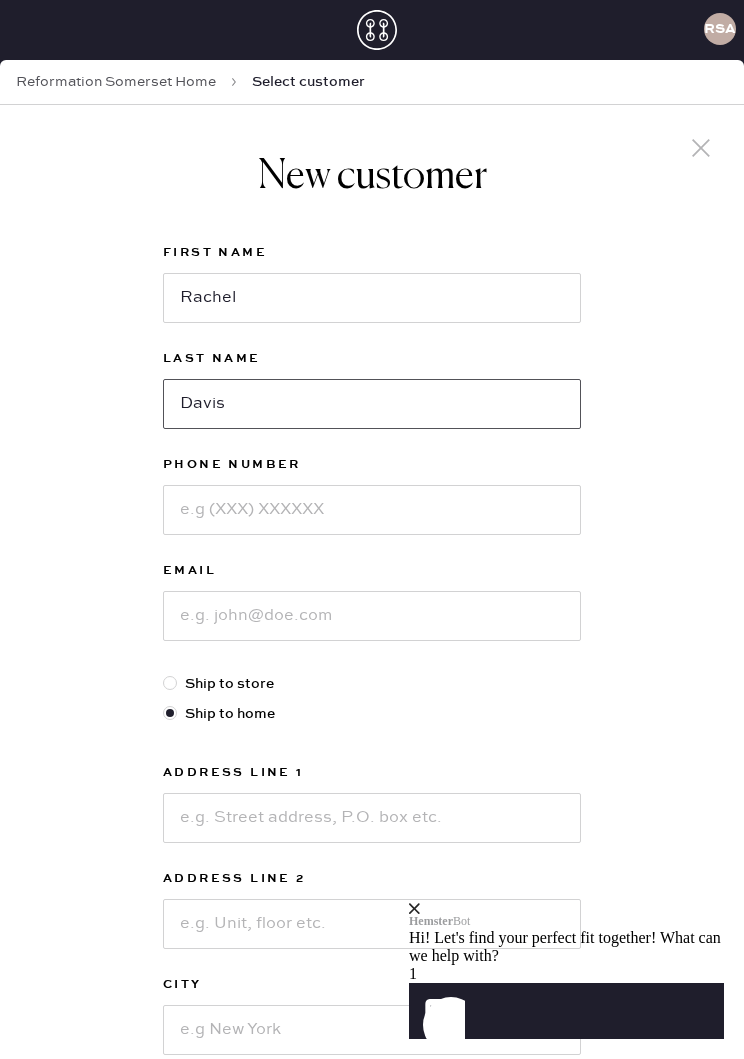 type on "Davis" 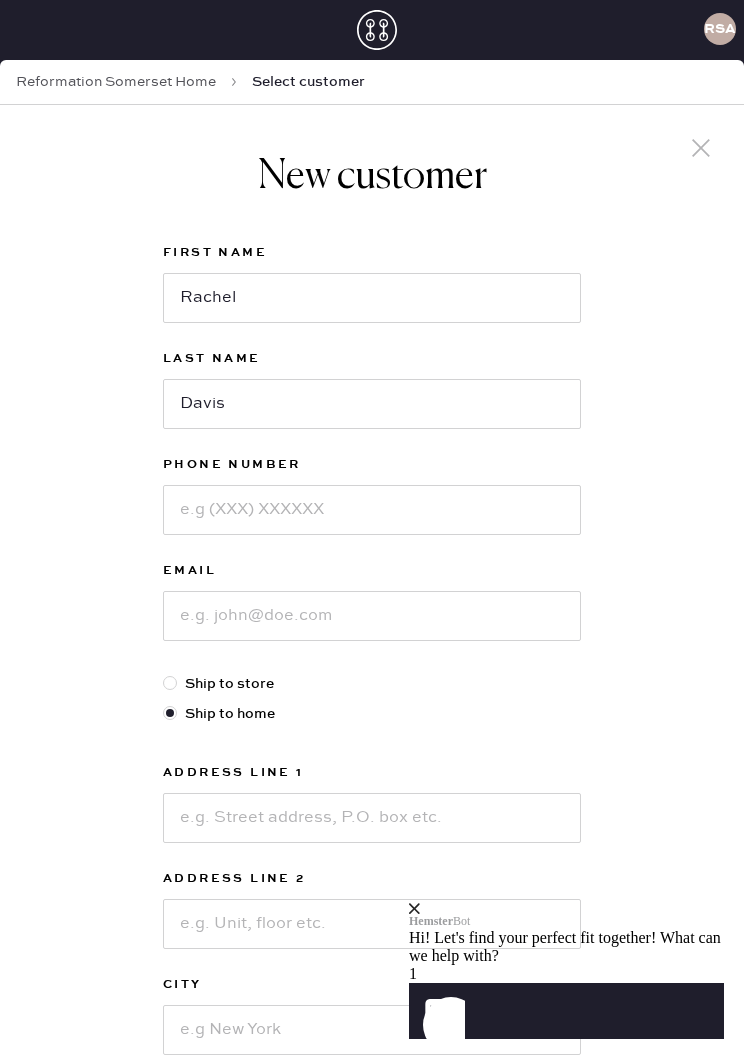 click at bounding box center [372, 510] 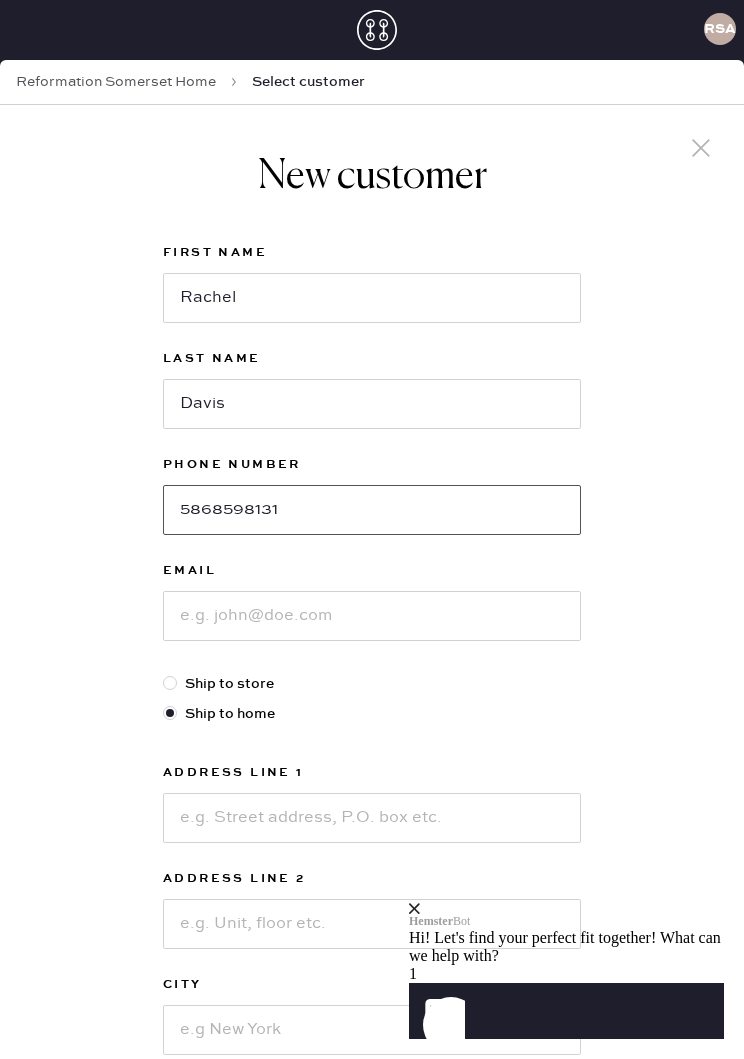 type on "5868598131" 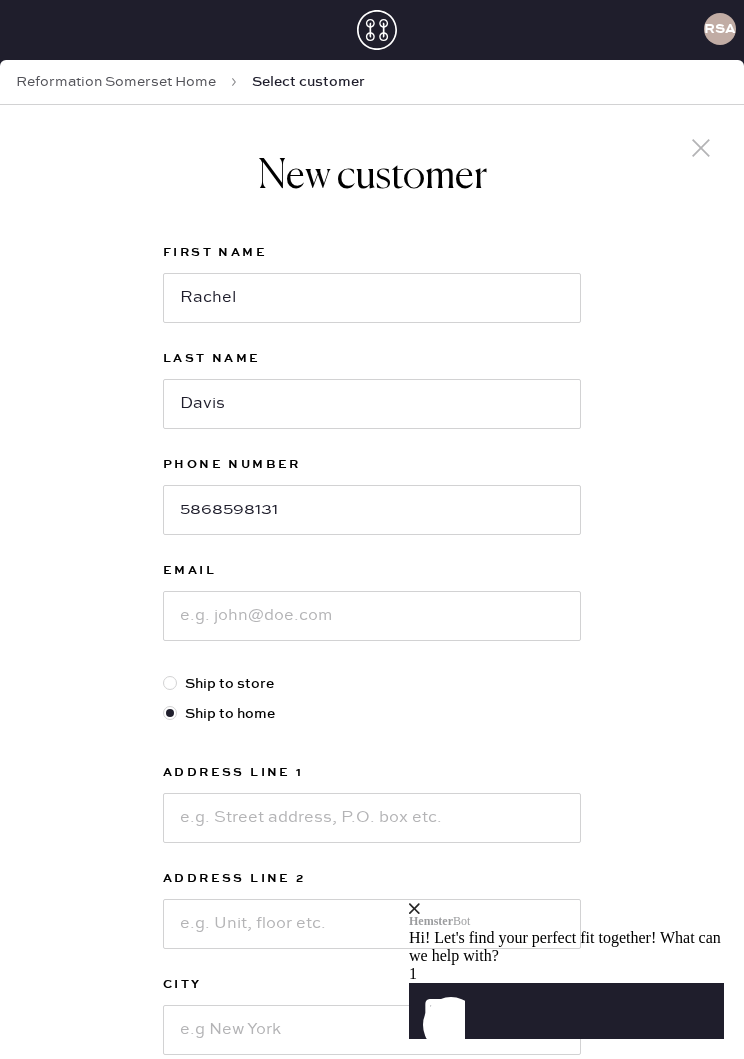 click at bounding box center [372, 616] 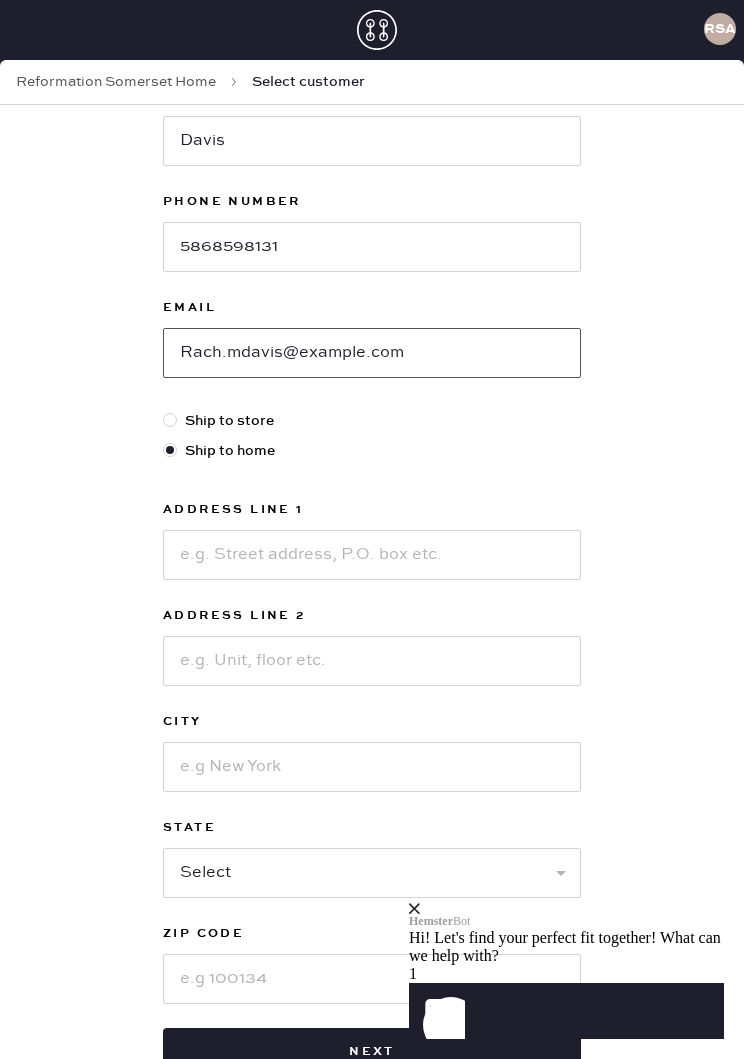scroll, scrollTop: 266, scrollLeft: 0, axis: vertical 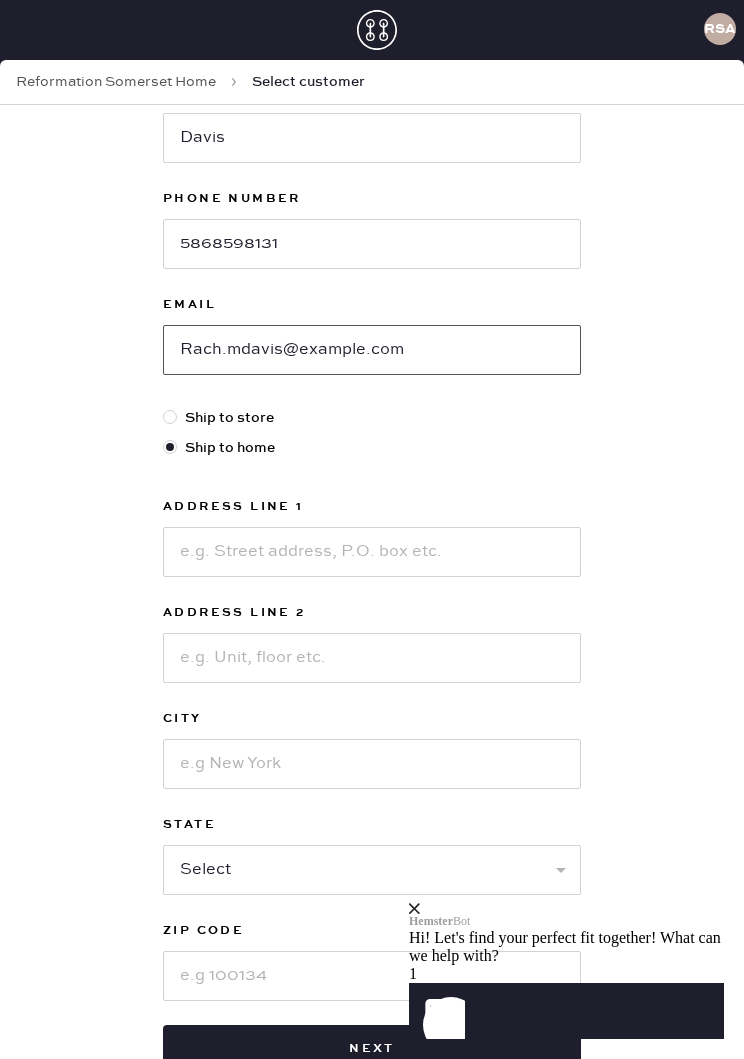 type on "Rach.mdavis@example.com" 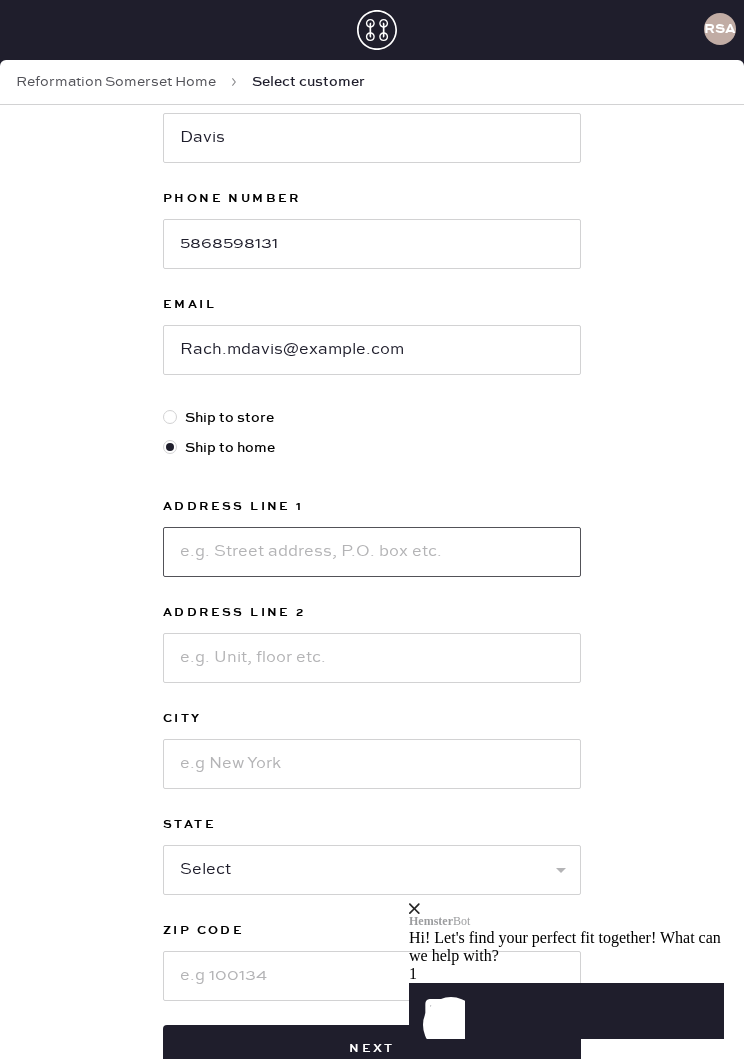 click at bounding box center (372, 552) 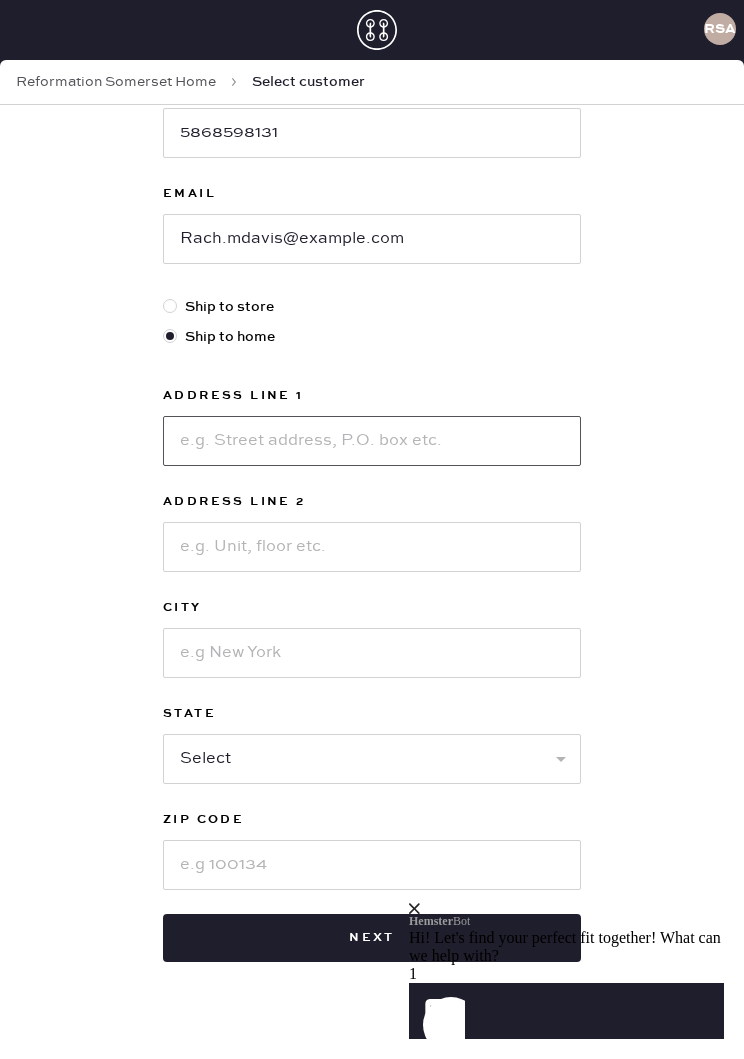 scroll, scrollTop: 377, scrollLeft: 0, axis: vertical 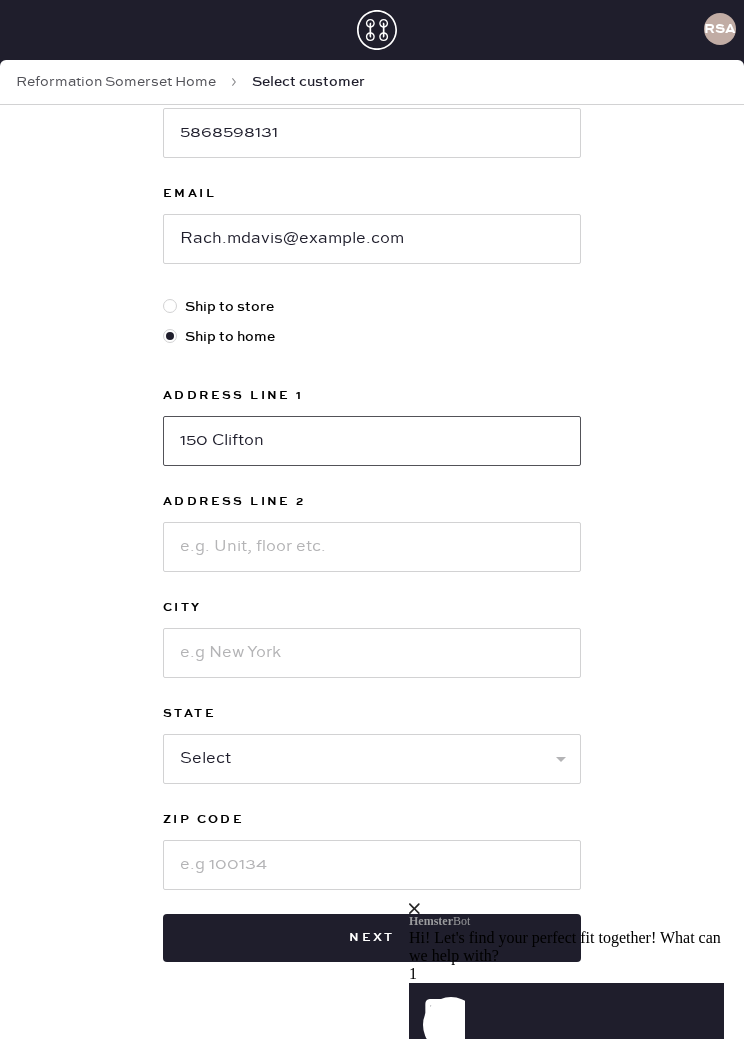 type on "150 Clifton" 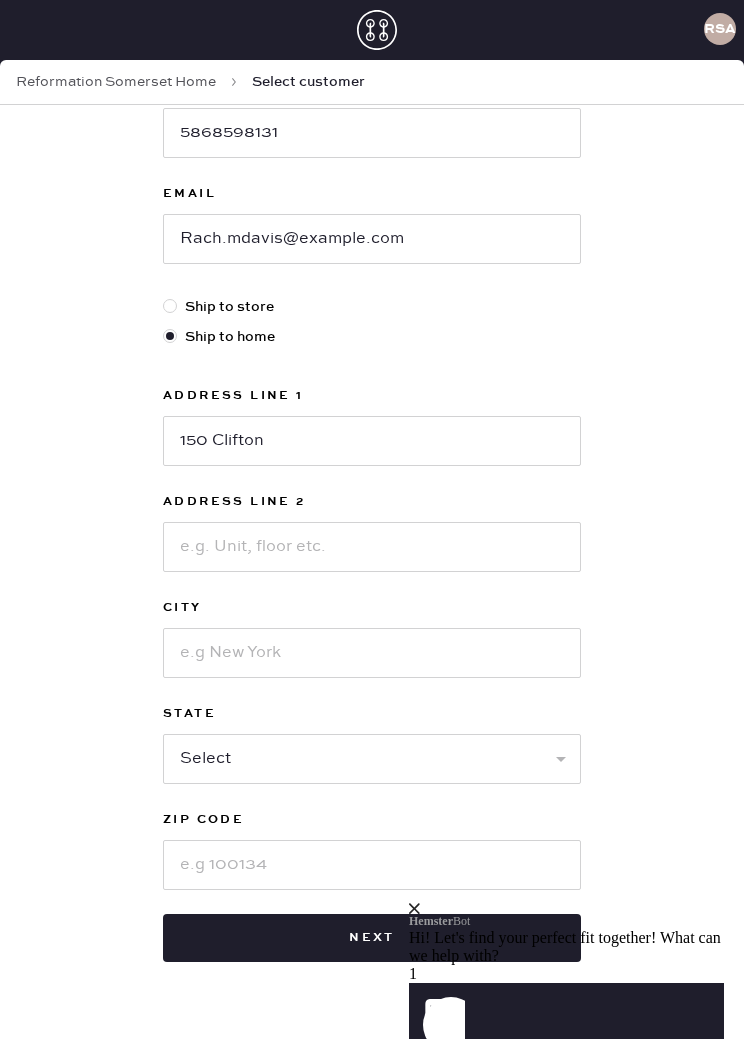 click at bounding box center (372, 547) 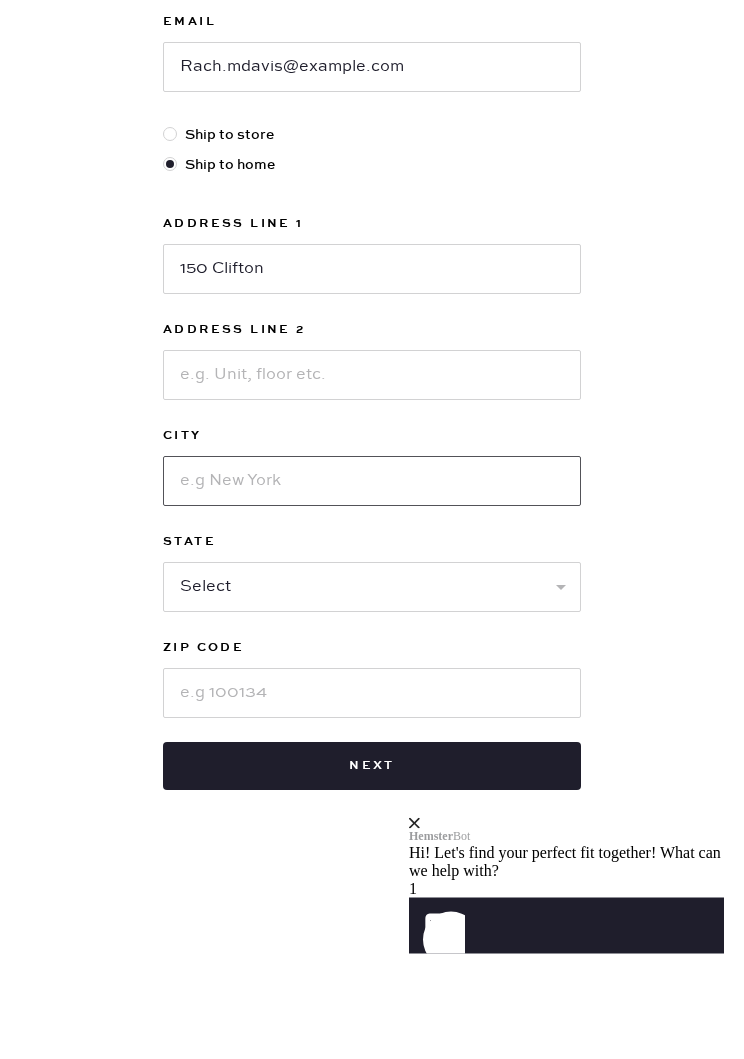 click at bounding box center (372, 567) 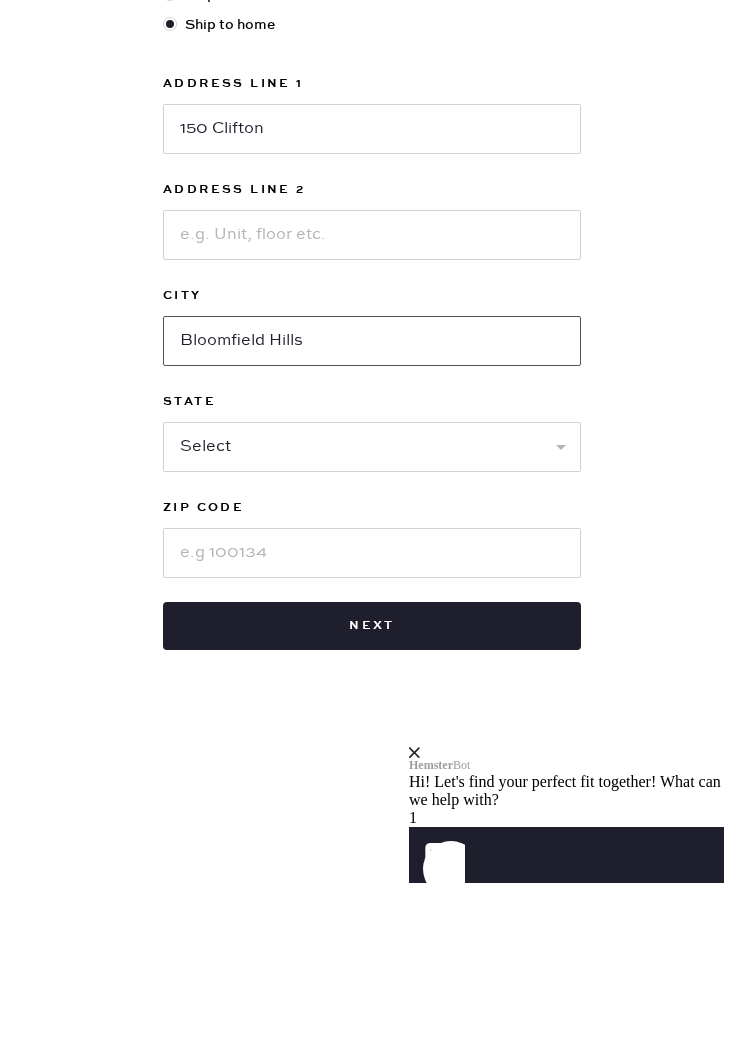 type on "Bloomfield Hills" 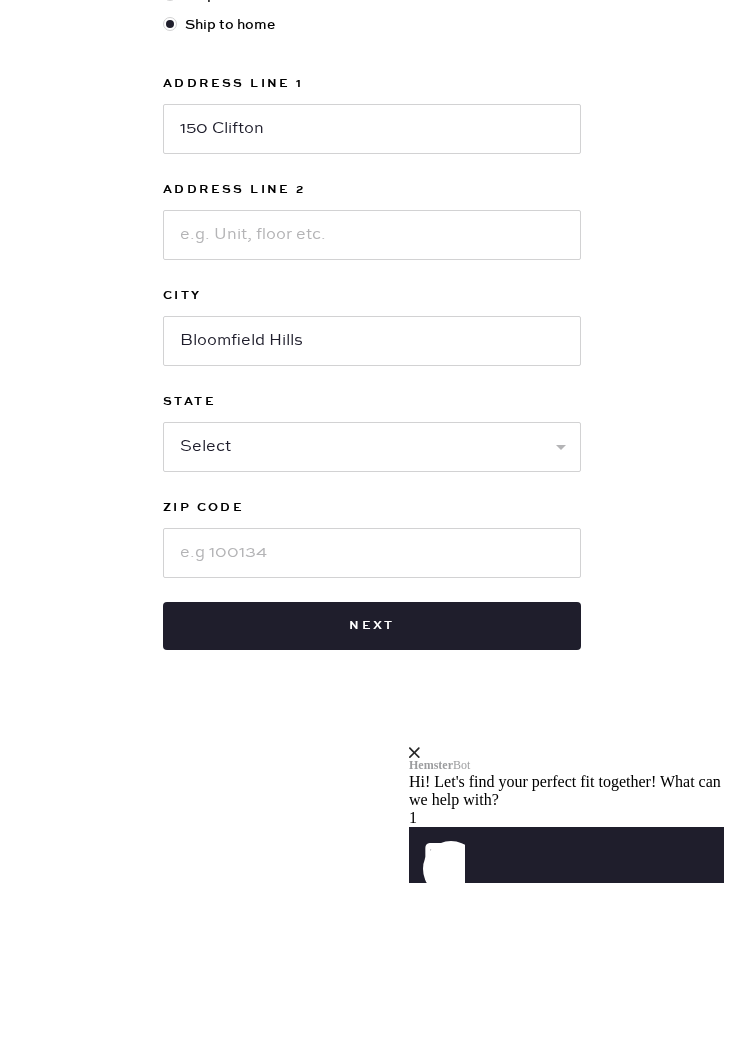 click on "Select AK AL AR AZ CA CO CT DC DE FL GA HI IA ID IL IN KS KY LA MA MD ME MI MN MO MS MT NC ND NE NH NJ NM NV NY OH OK OR PA RI SC SD TN TX UT VA VT WA WI WV WY" at bounding box center (372, 603) 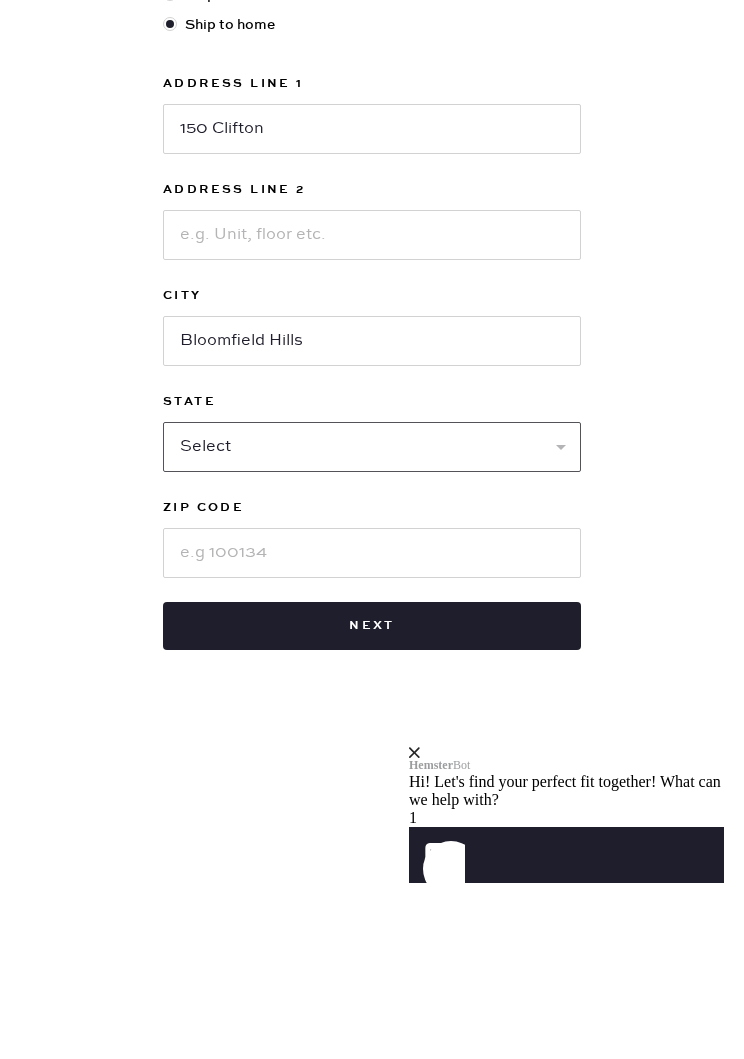 scroll, scrollTop: 31, scrollLeft: 0, axis: vertical 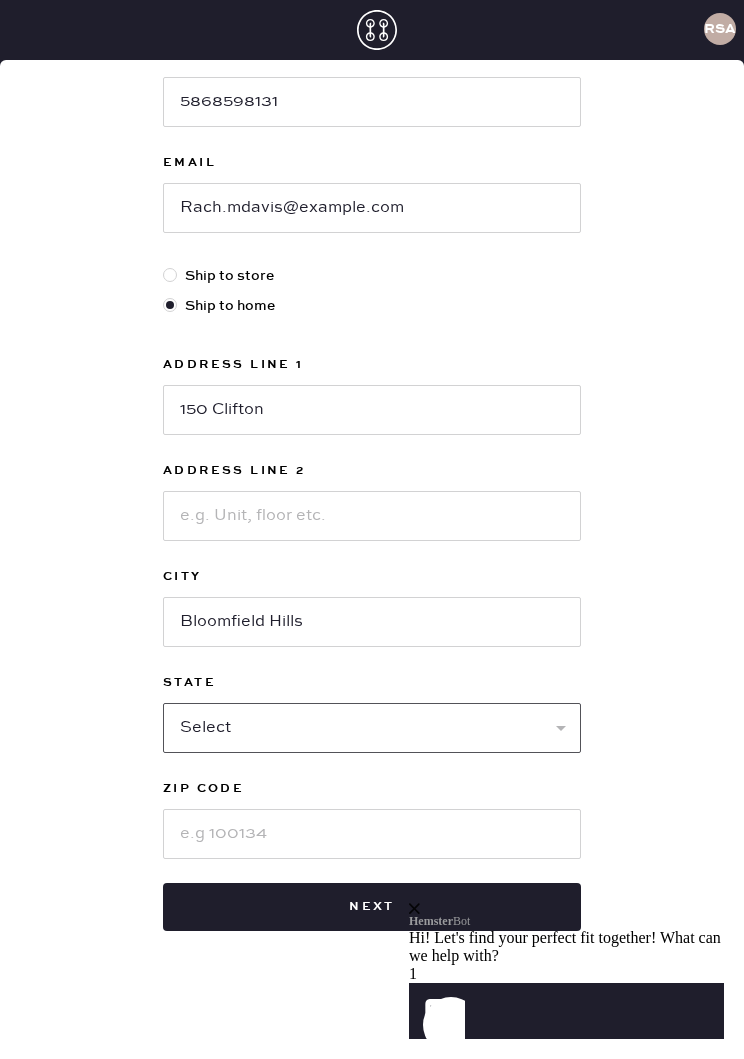 select on "MI" 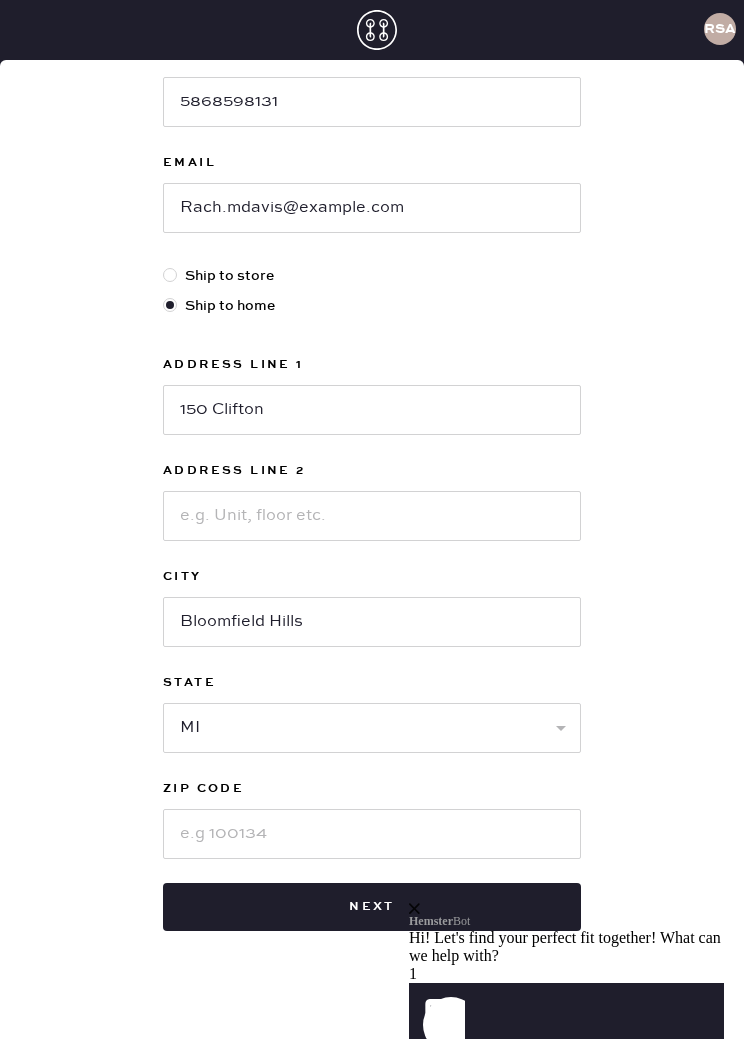 click at bounding box center [372, 834] 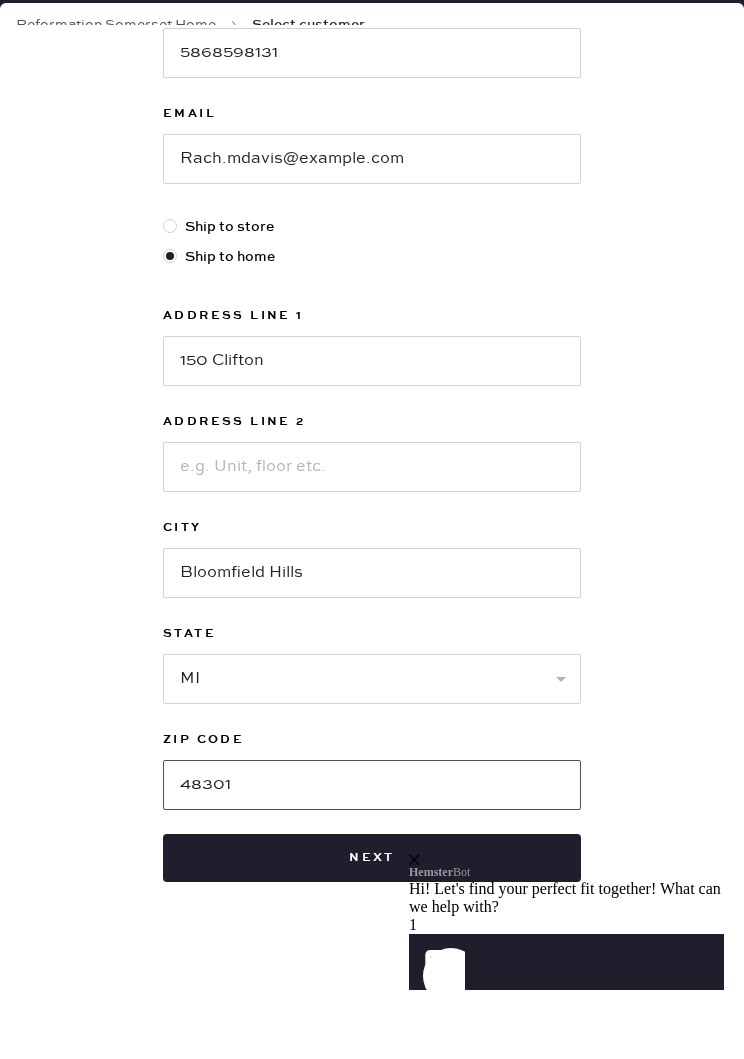 scroll, scrollTop: 0, scrollLeft: 0, axis: both 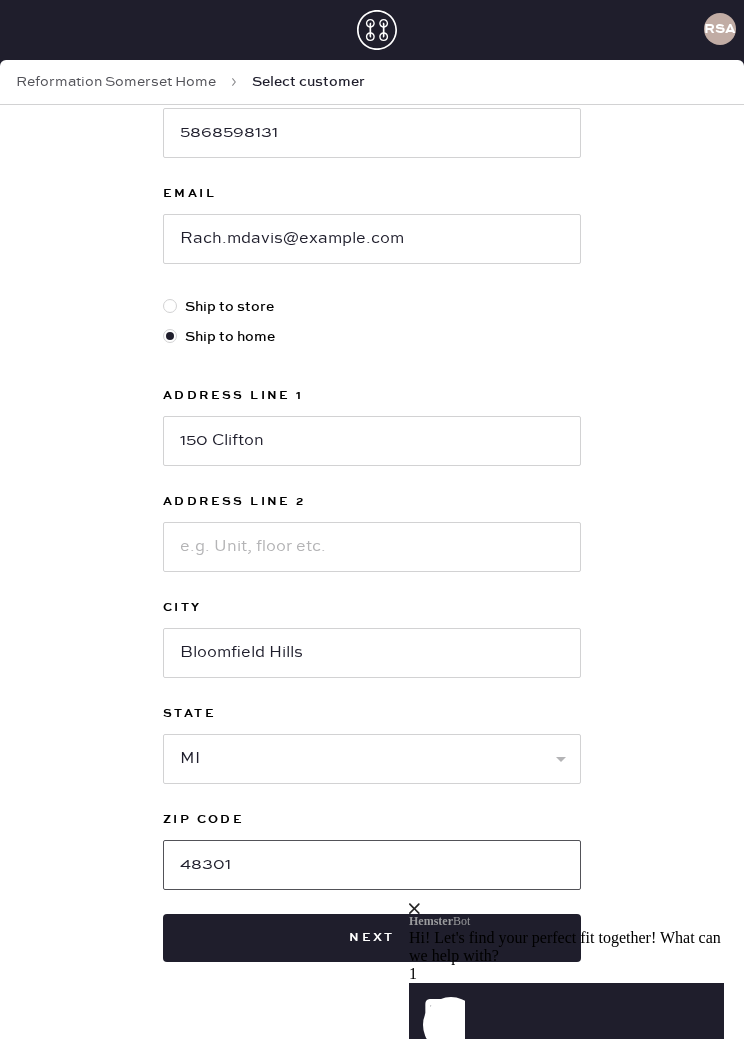 type on "48301" 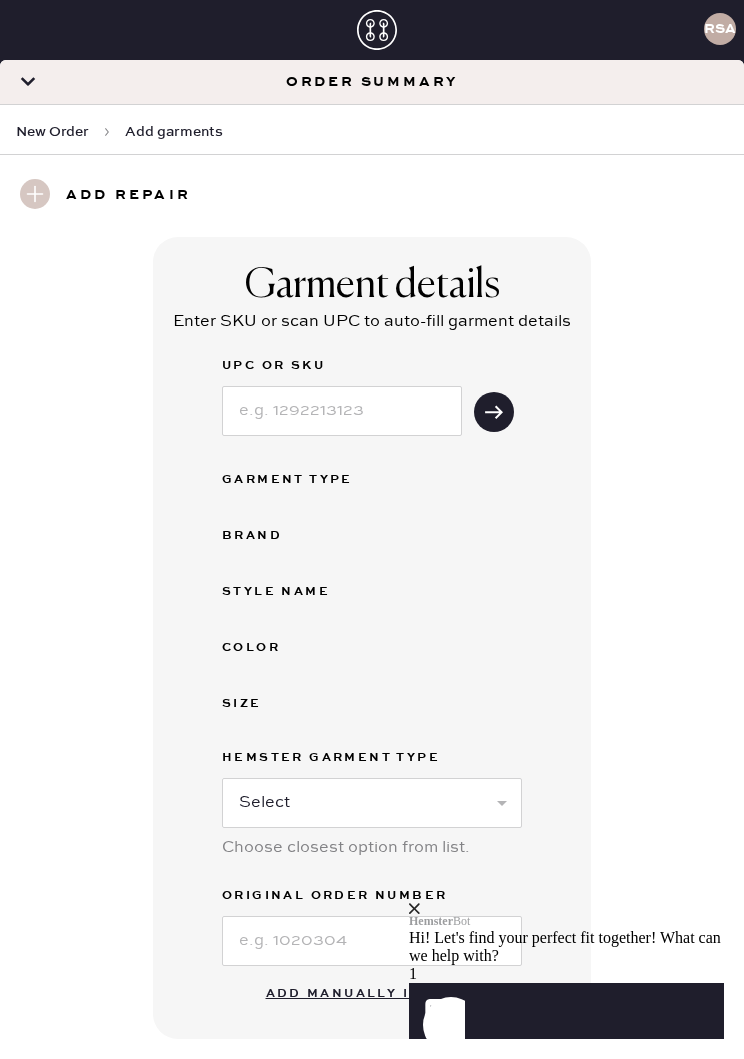 click at bounding box center [566, 908] 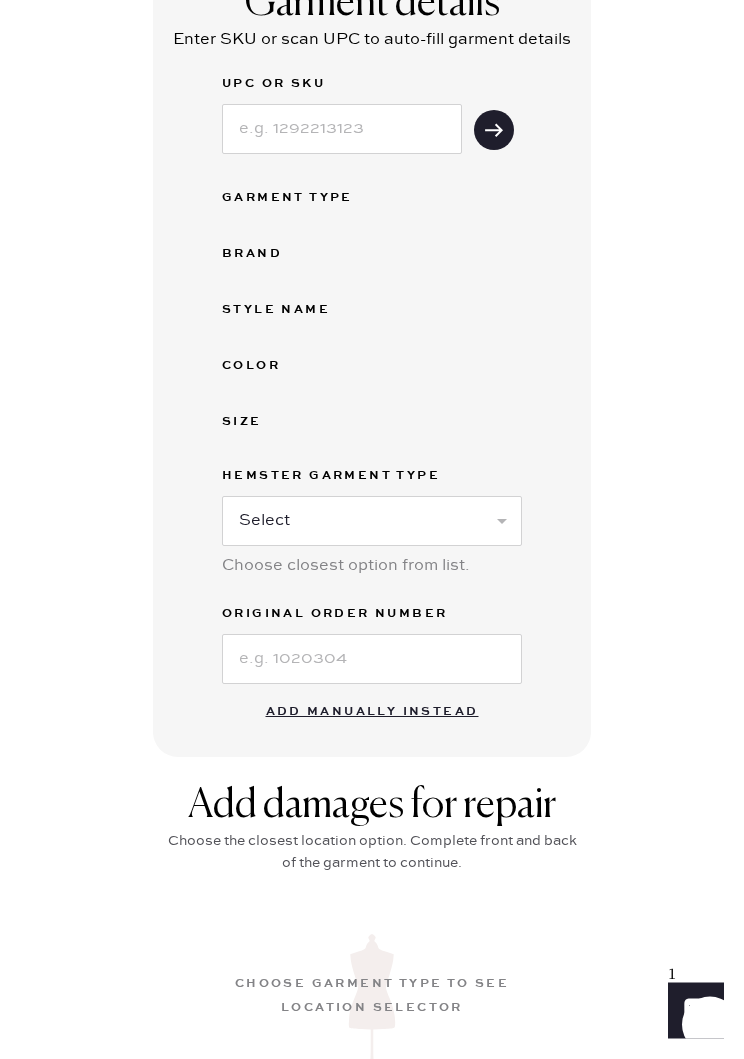 scroll, scrollTop: 282, scrollLeft: 0, axis: vertical 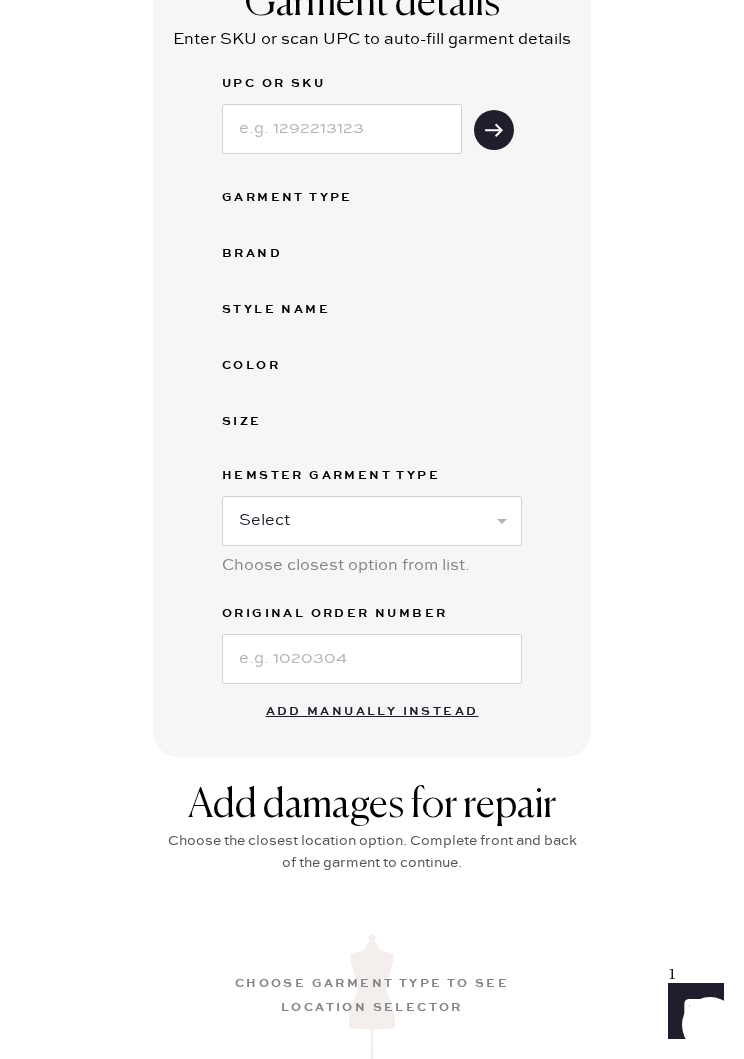 click on "Select Basic Skirt Jeans Leggings Pants Shorts Basic Sleeved Dress Basic Sleeveless Dress Basic Strap Dress Strap Jumpsuit Outerwear Button Down Top Sleeved Top Sleeveless Top" at bounding box center [372, 521] 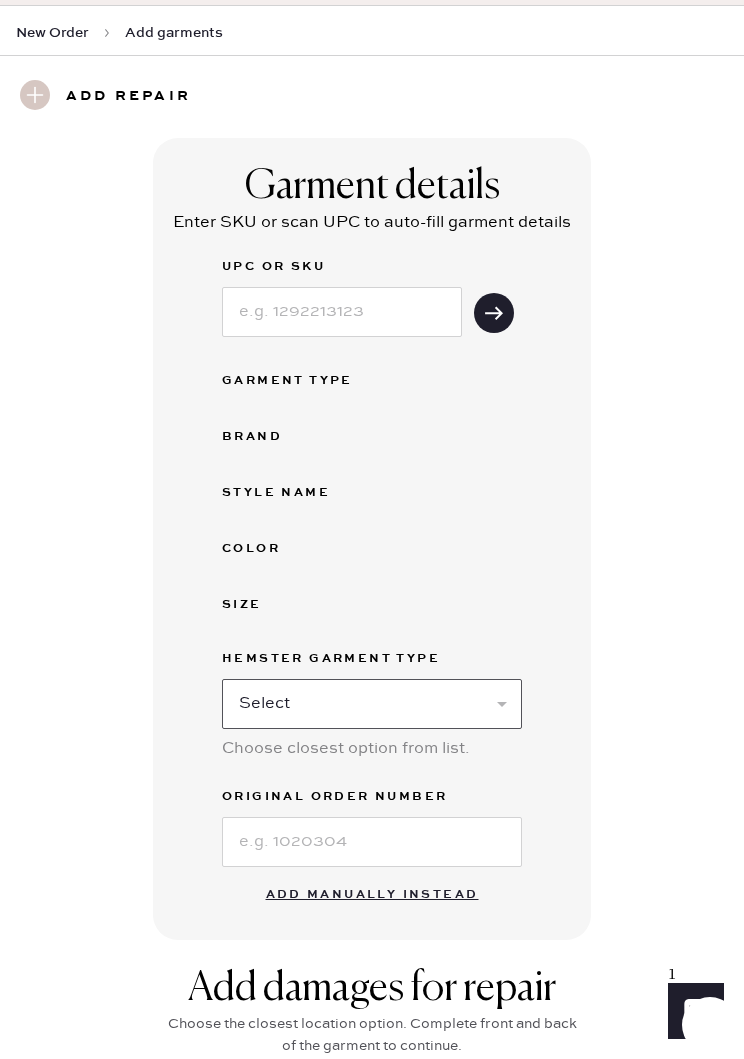 scroll, scrollTop: 98, scrollLeft: 0, axis: vertical 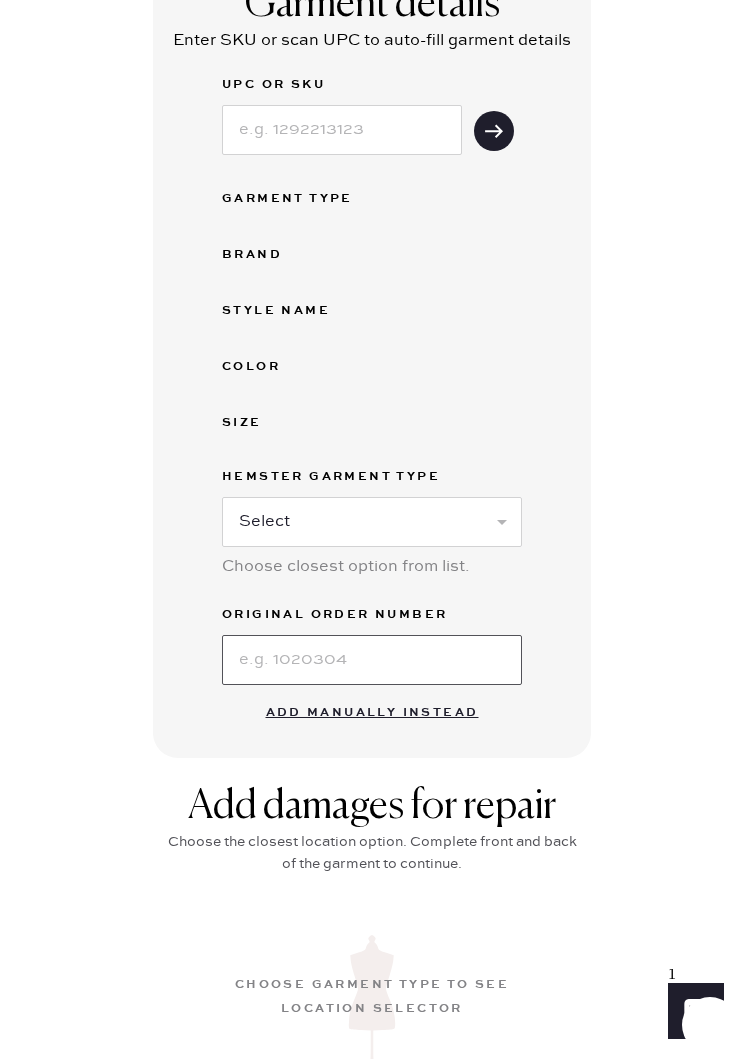 click at bounding box center [372, 660] 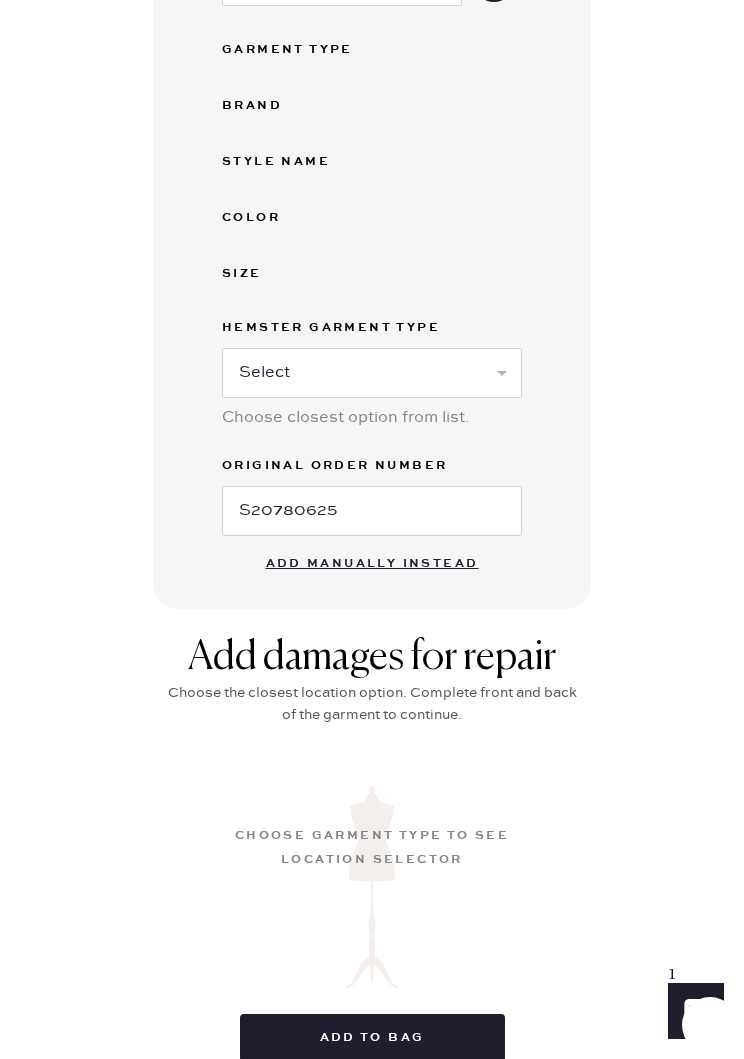 scroll, scrollTop: 490, scrollLeft: 0, axis: vertical 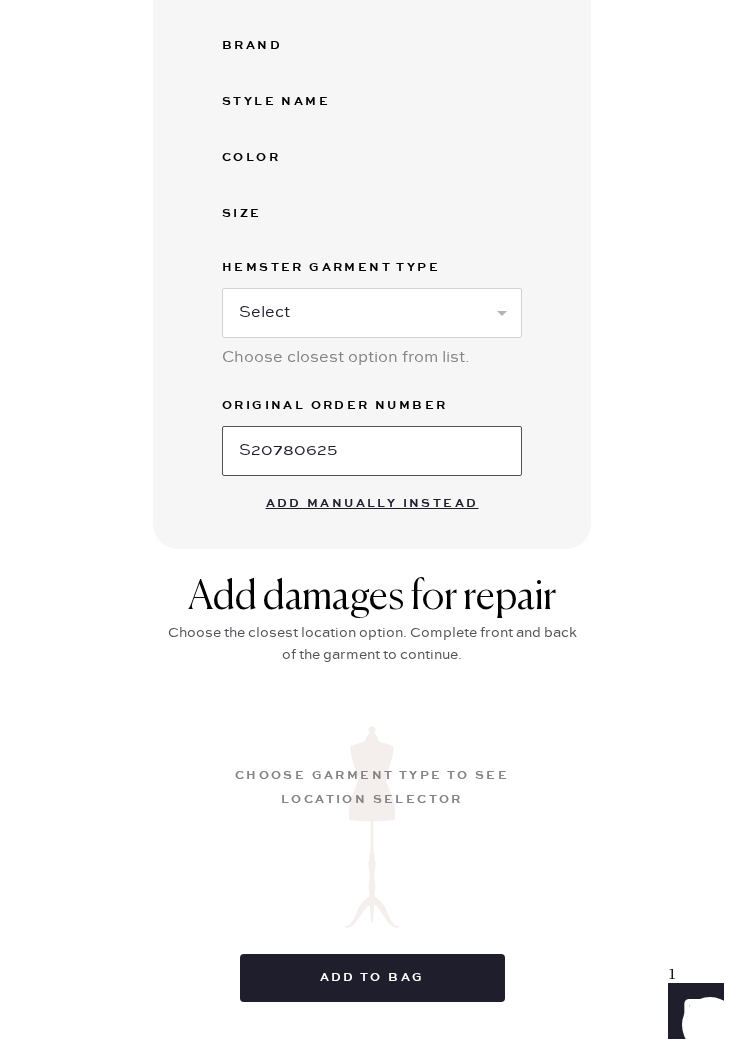 type on "S20780625" 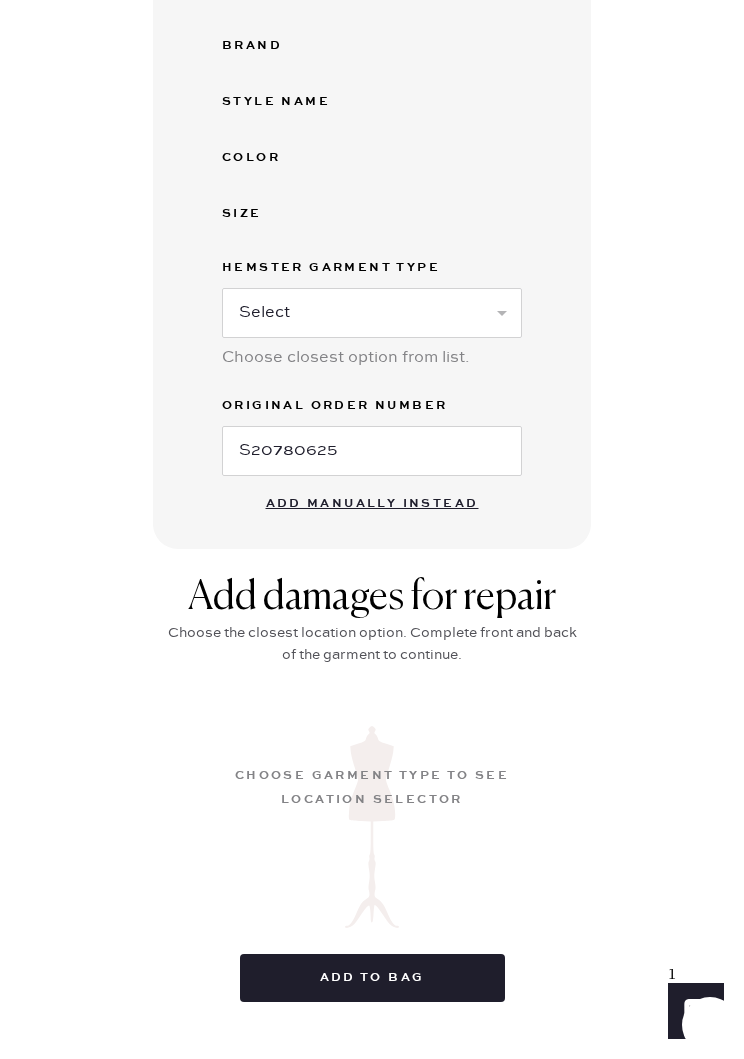 click on "Choose garment type to see location selector" at bounding box center (372, 788) 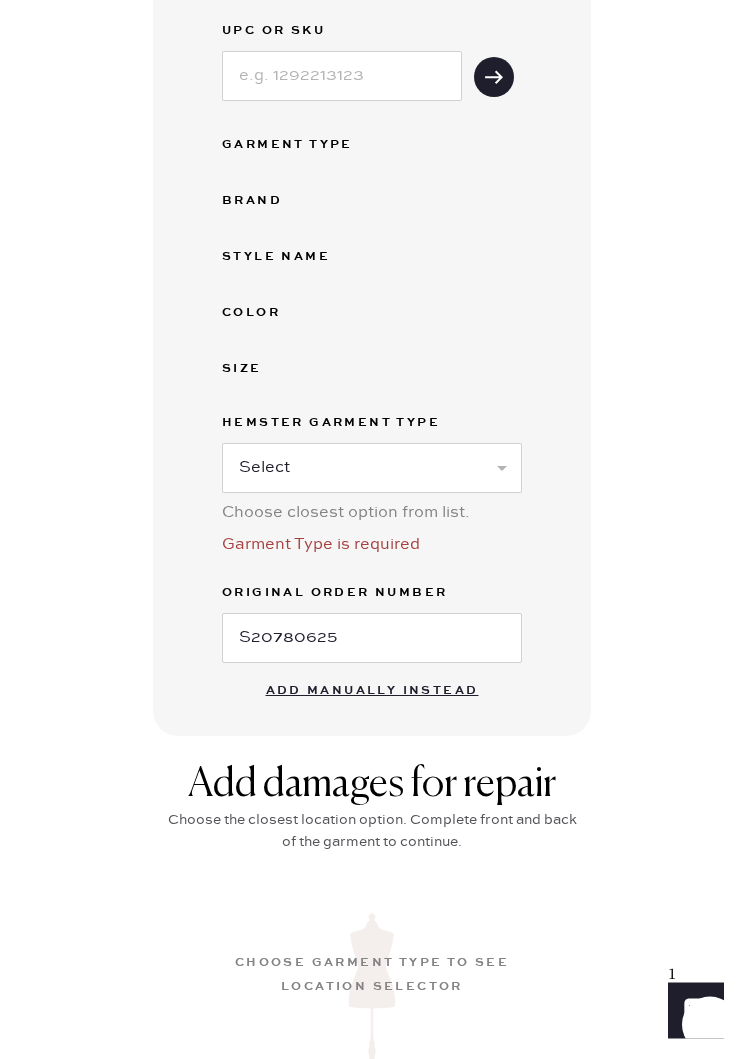 click on "Select Basic Skirt Jeans Leggings Pants Shorts Basic Sleeved Dress Basic Sleeveless Dress Basic Strap Dress Strap Jumpsuit Outerwear Button Down Top Sleeved Top Sleeveless Top" at bounding box center [372, 469] 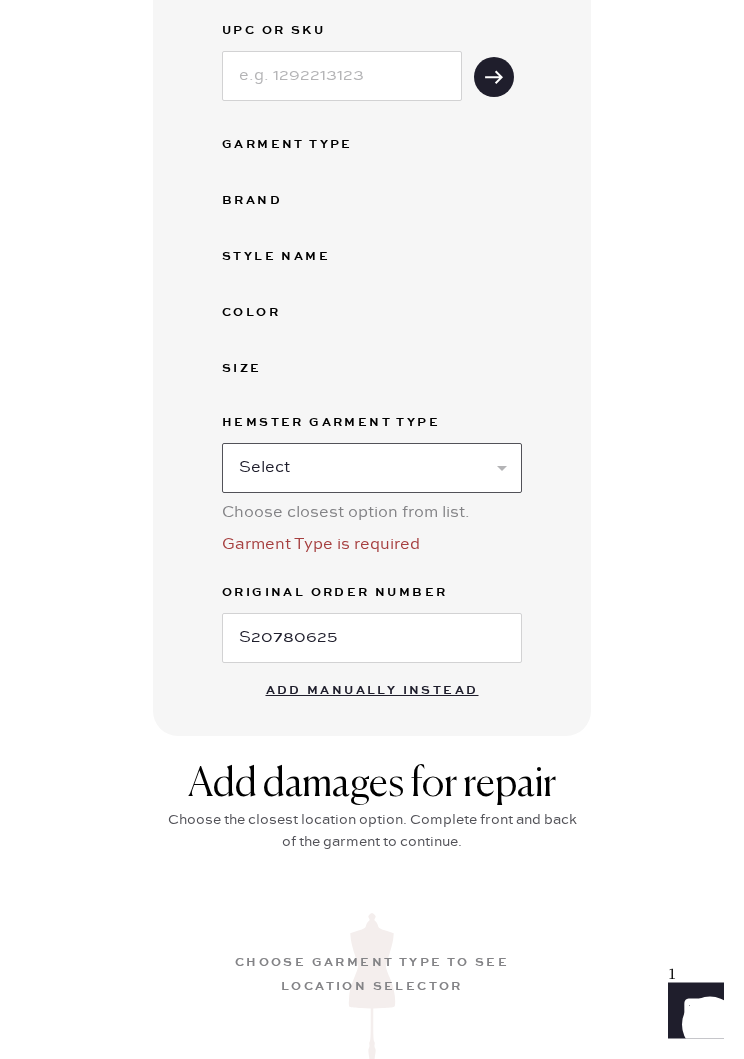 scroll, scrollTop: 335, scrollLeft: 0, axis: vertical 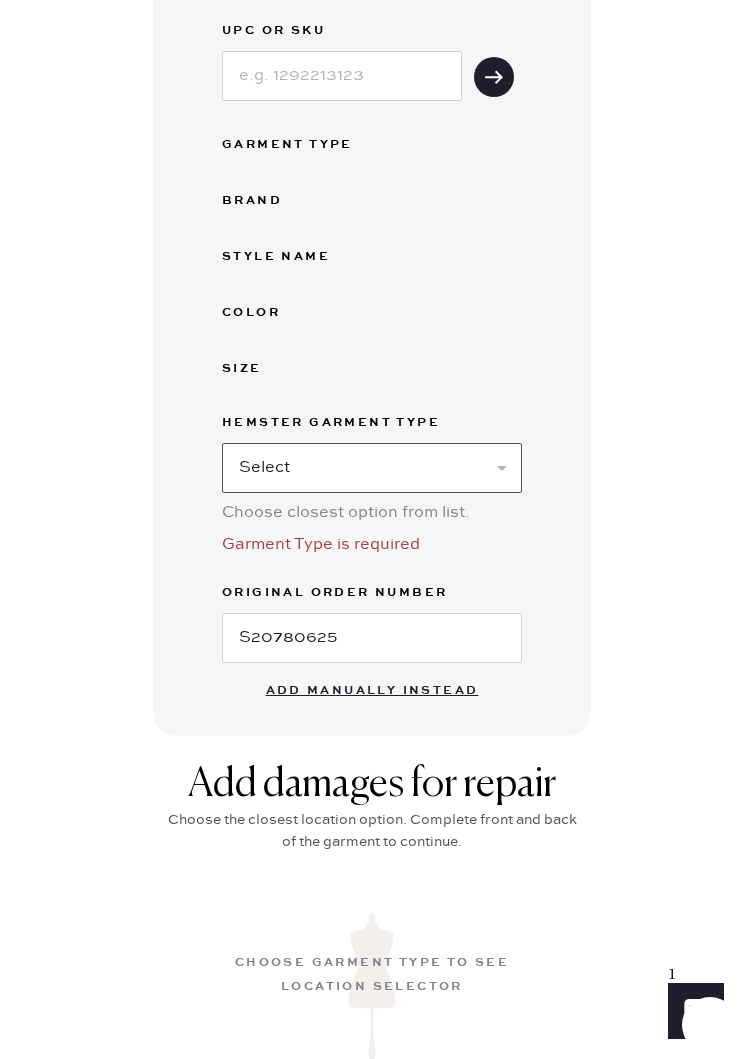 select on "7" 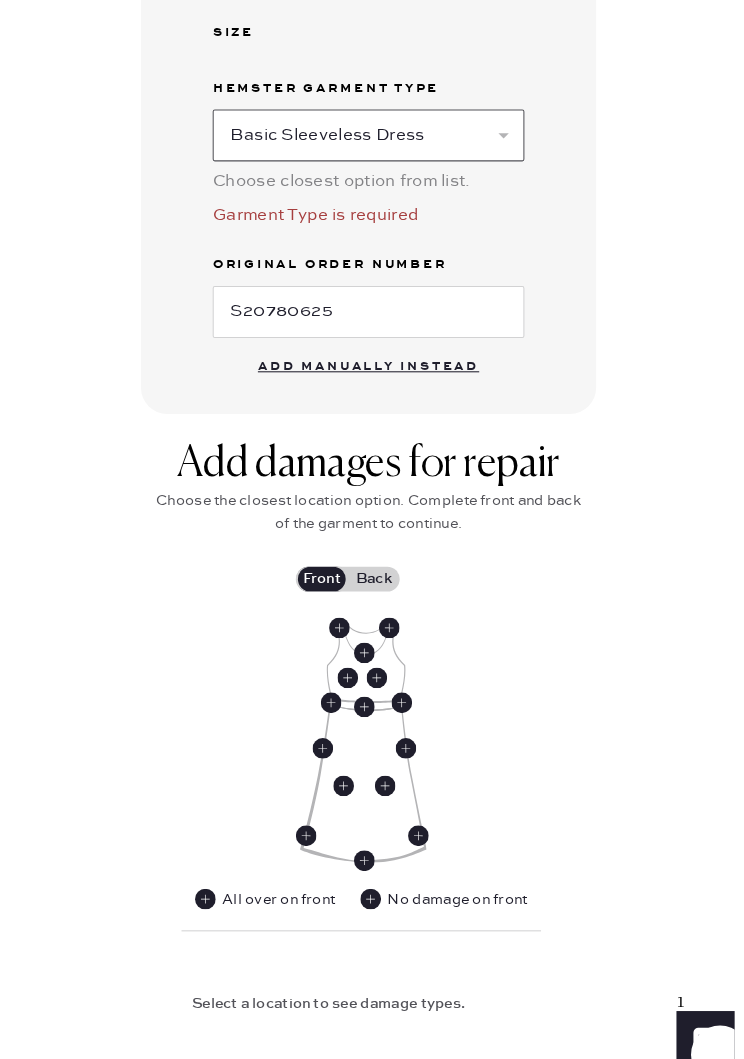 scroll, scrollTop: 662, scrollLeft: 0, axis: vertical 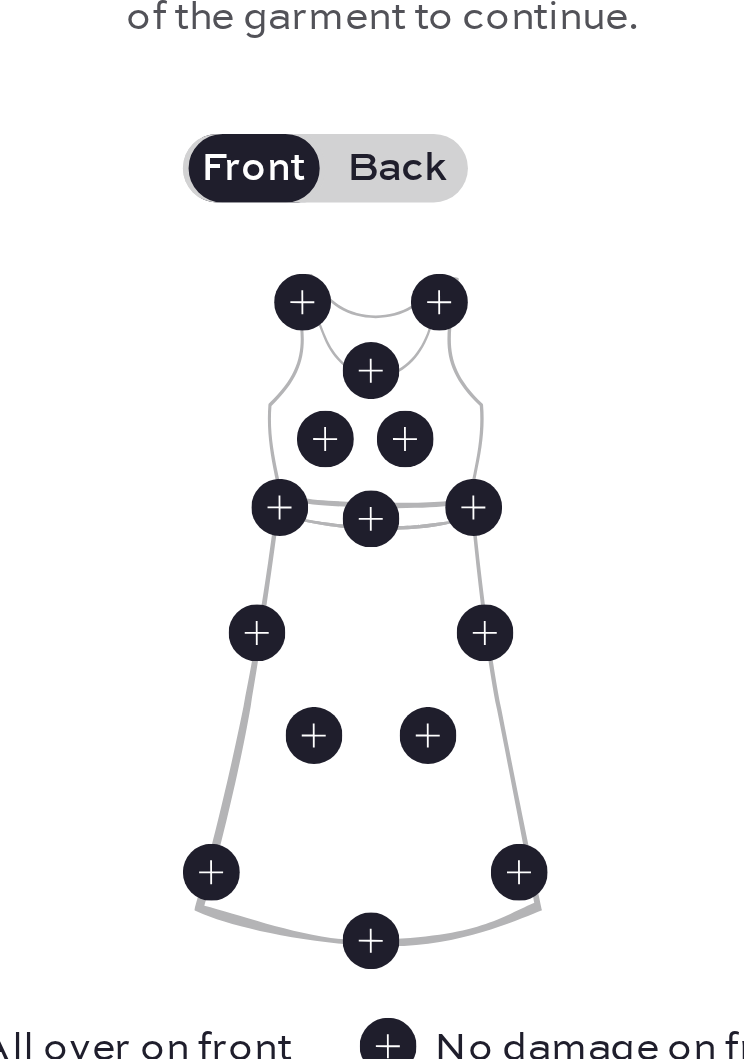 click 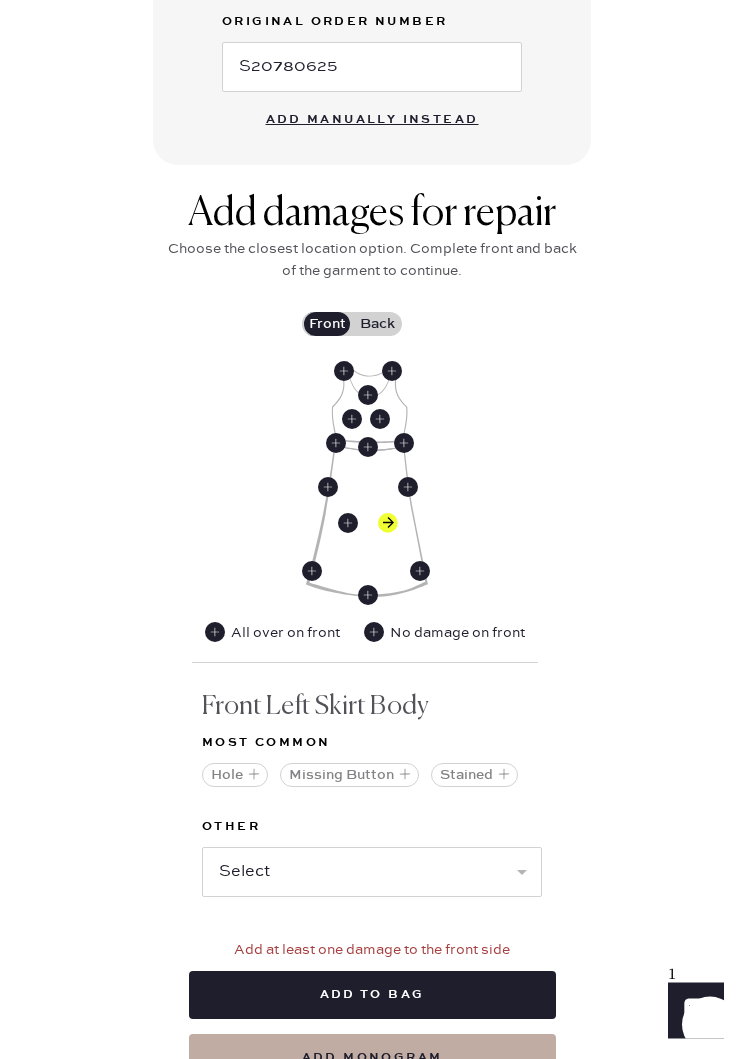 scroll, scrollTop: 971, scrollLeft: 0, axis: vertical 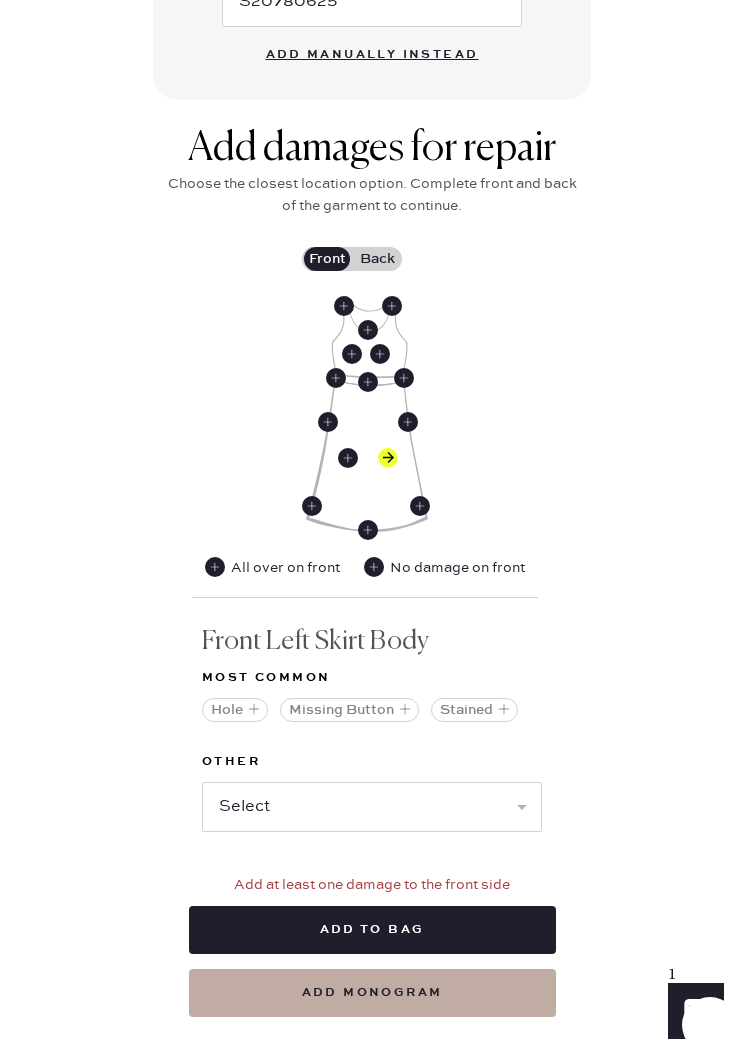 click 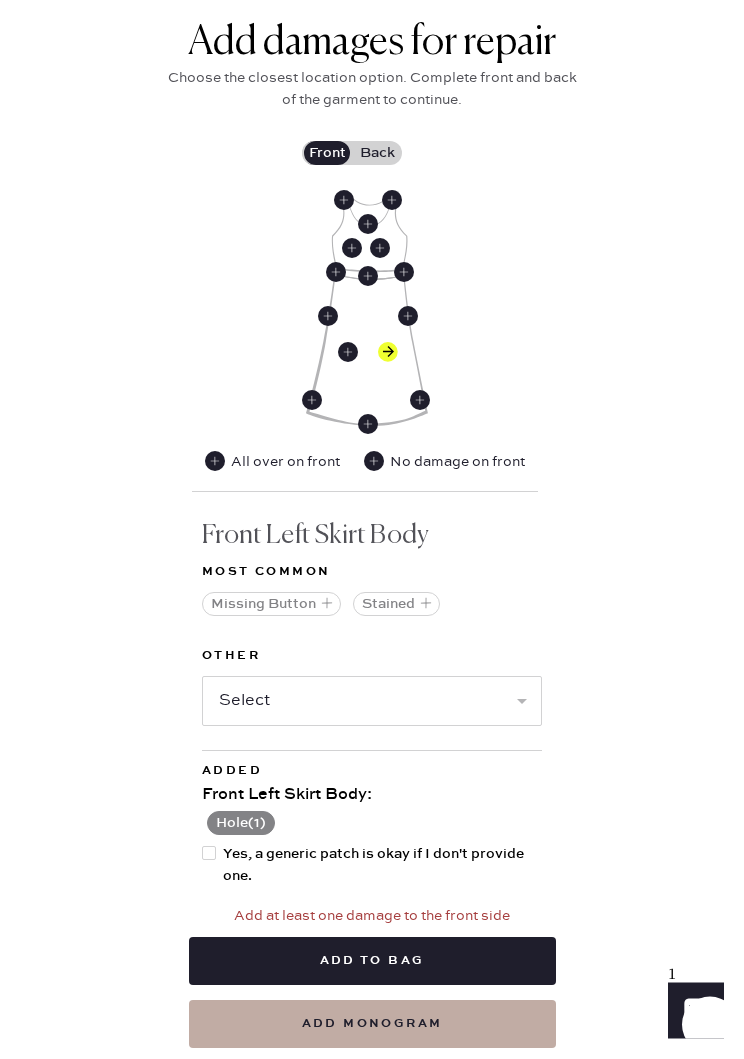 click on "Select Broken / Ripped Hem Broken Beads Broken Belt Loop Broken Button Broken Cup Broken Elastic Broken Hook & Eye Broken Label/tag Broken Snap Broken Strap Broken Zipper Lint/hair Missing Beads Missing Cup Missing Elastic Missing Hook & Eye Missing Snap Missing Strap Missing Zipper Odor Pilled Pull / Snag Seam Rip Stretched Elastic Wrinkled" at bounding box center (372, 702) 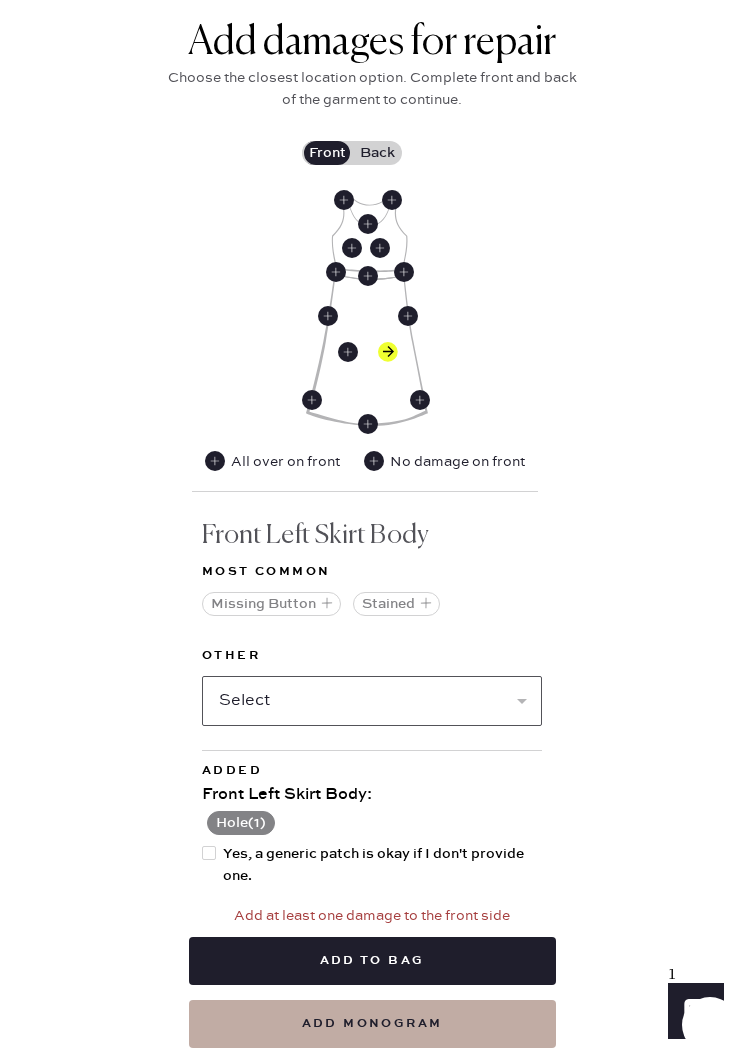 scroll, scrollTop: 1108, scrollLeft: 0, axis: vertical 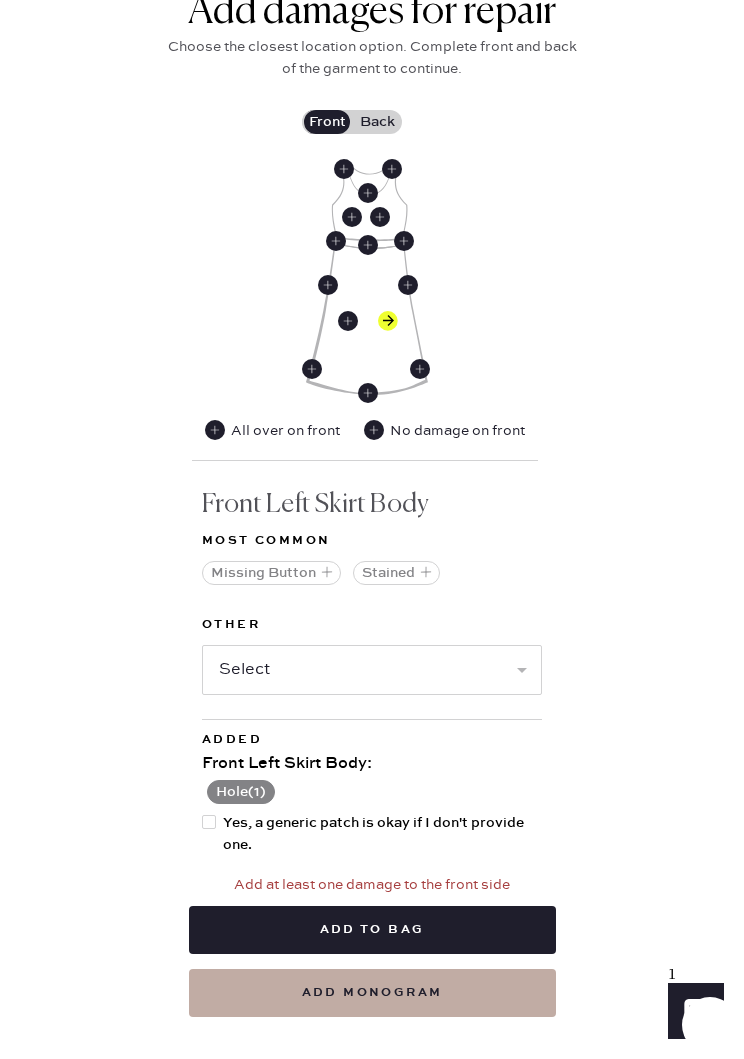 click on "Yes, a generic patch is okay if I don't provide one." at bounding box center (382, 834) 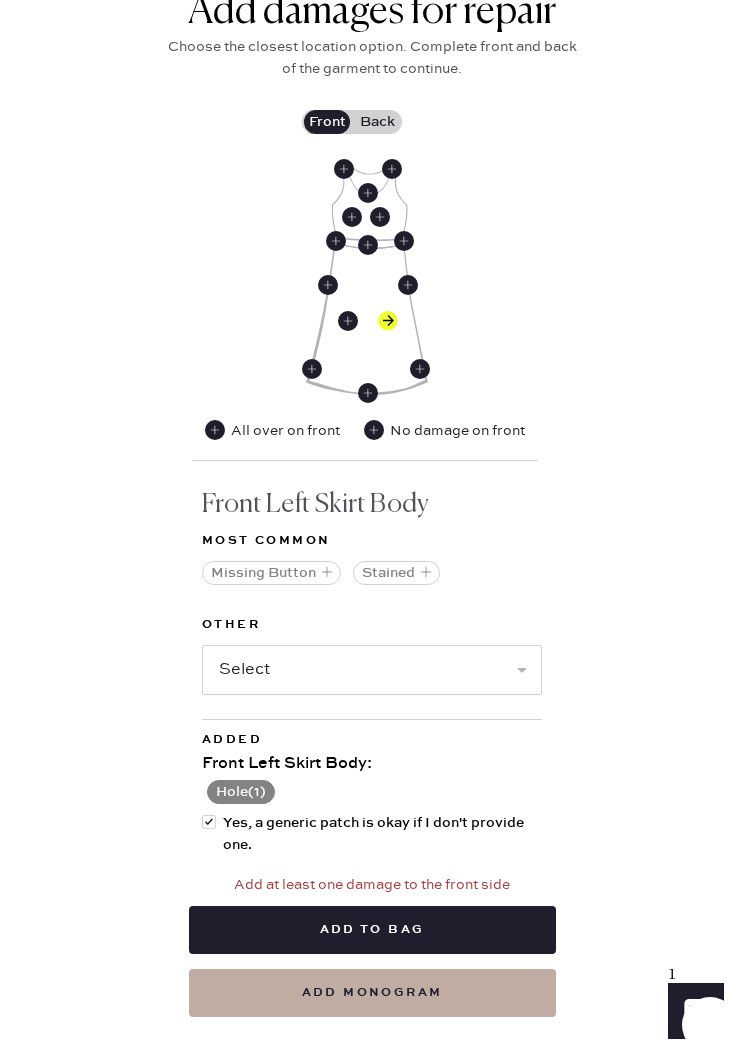 click on "Yes, a generic patch is okay if I don't provide one." at bounding box center [382, 834] 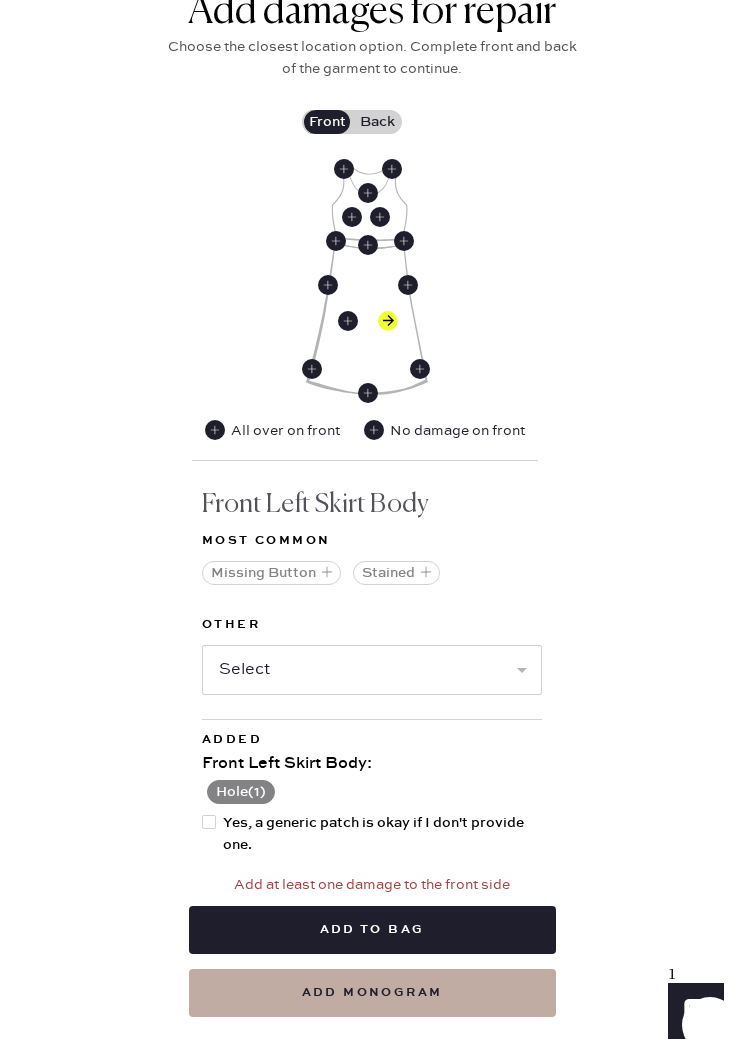 click on "Add to bag" at bounding box center (372, 930) 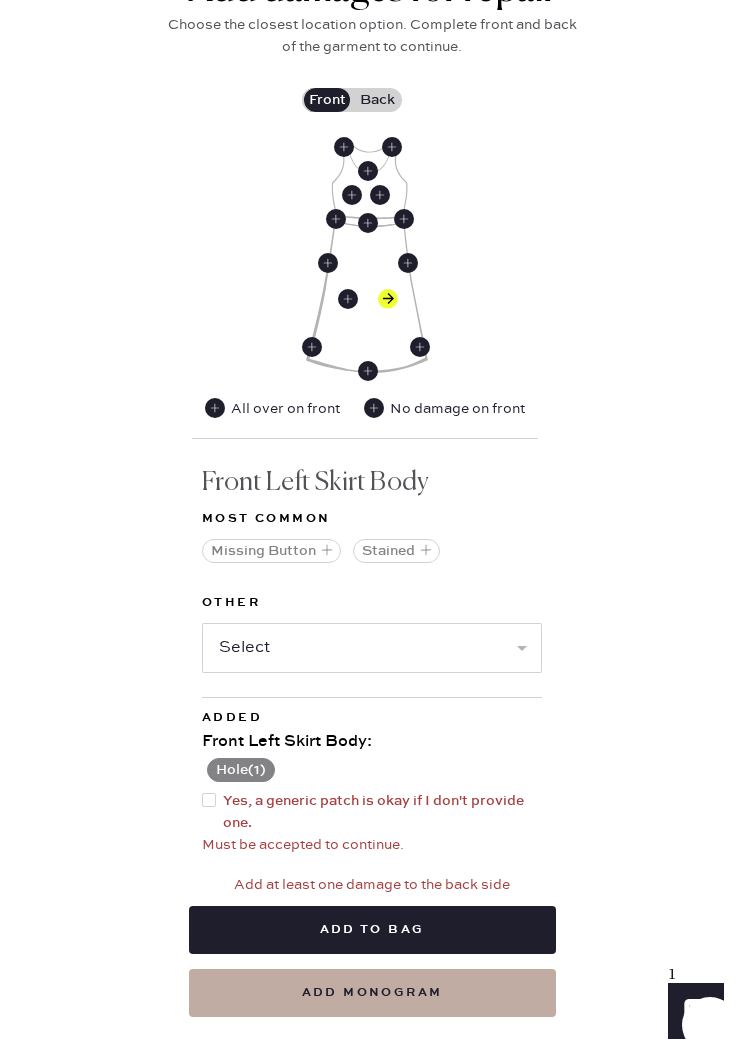 click on "Yes, a generic patch is okay if I don't provide one." at bounding box center [382, 812] 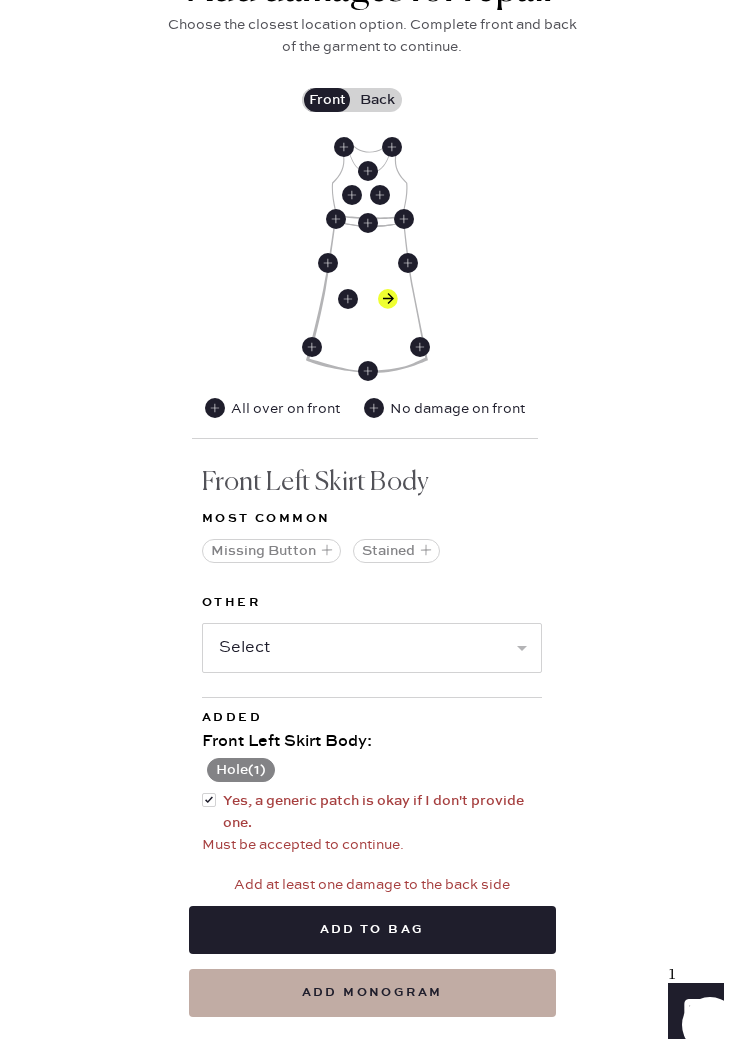 click on "Add to bag" at bounding box center [372, 930] 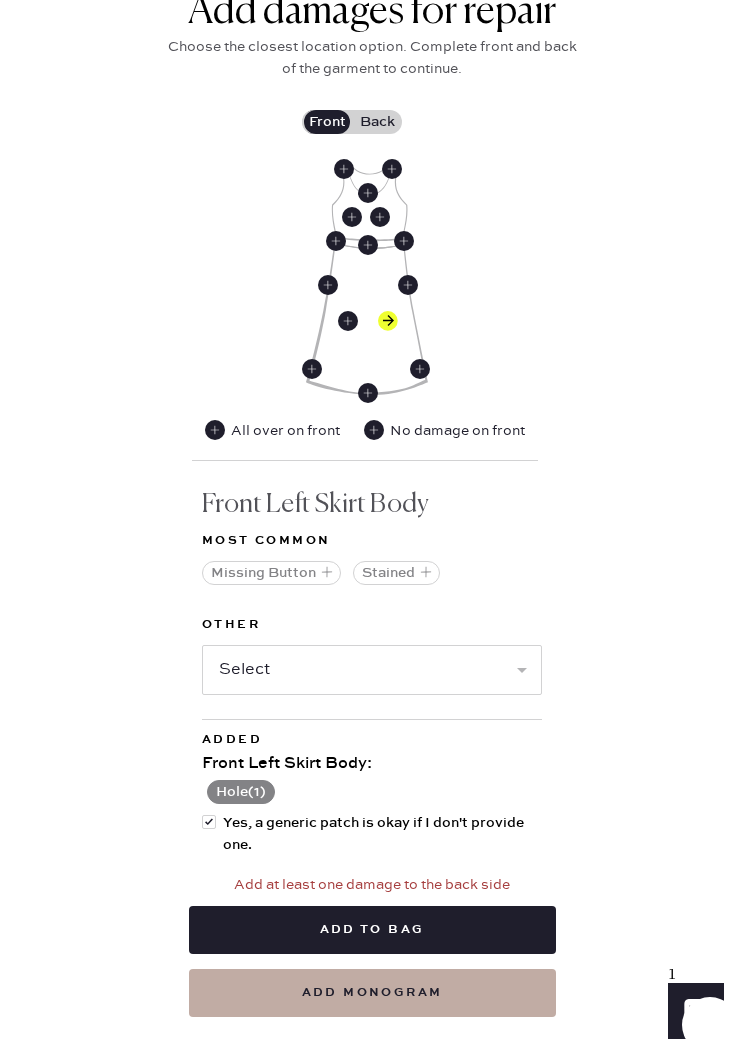 click on "Back" at bounding box center (377, 122) 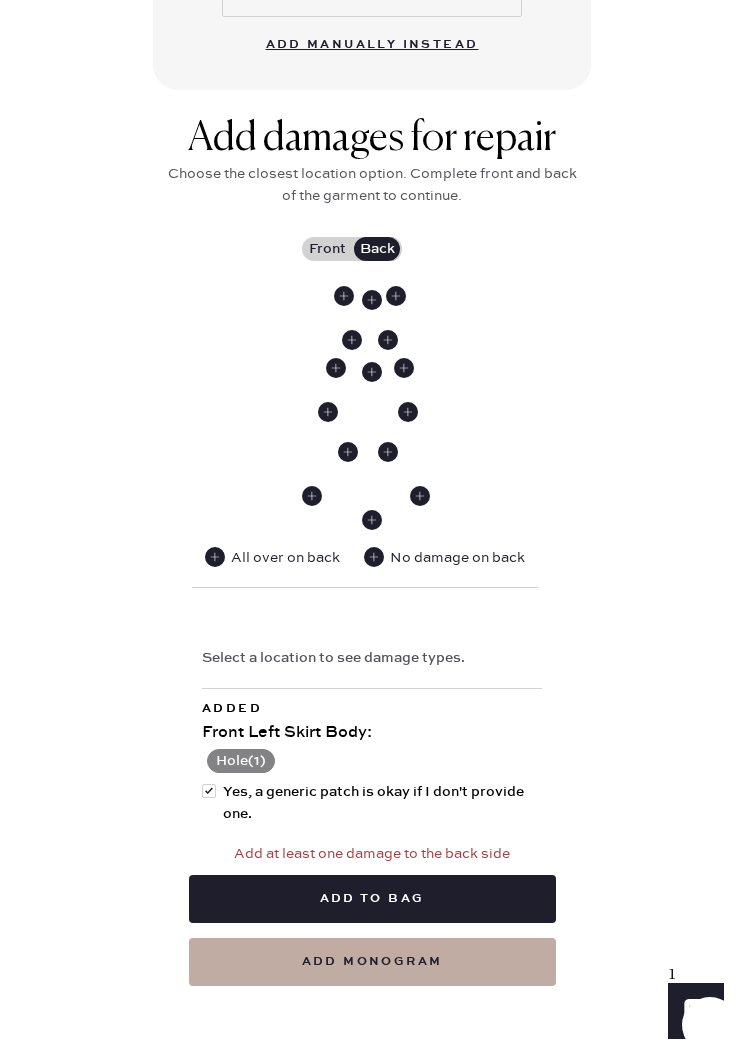 scroll, scrollTop: 918, scrollLeft: 0, axis: vertical 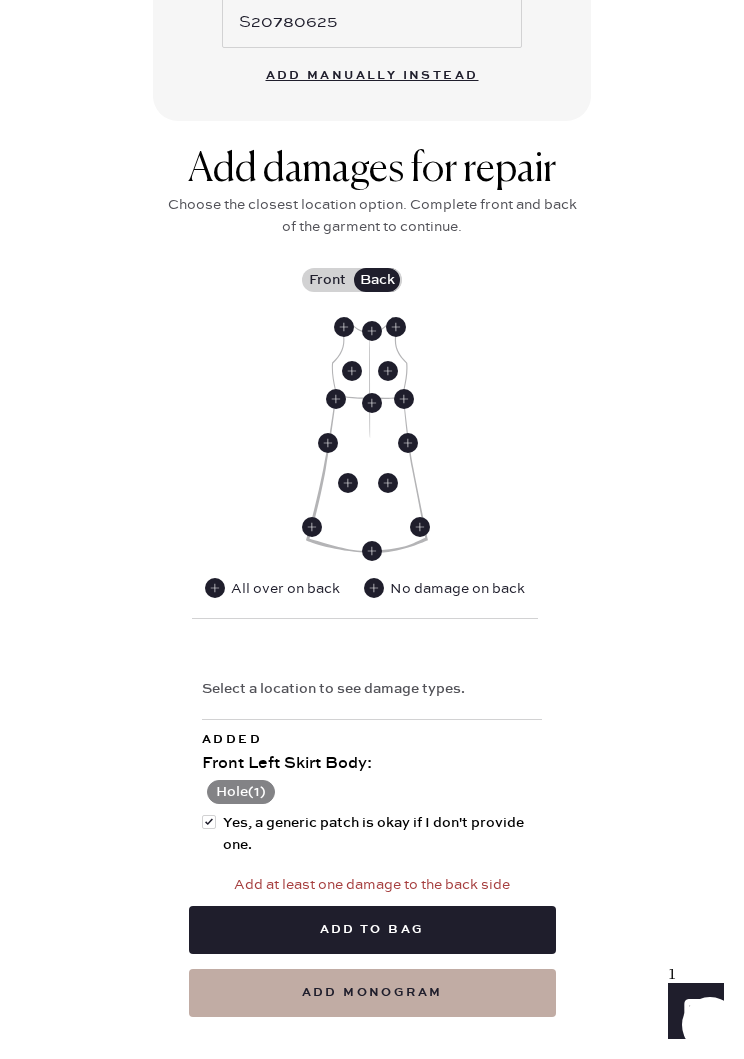 click on "No damage on back" at bounding box center [457, 589] 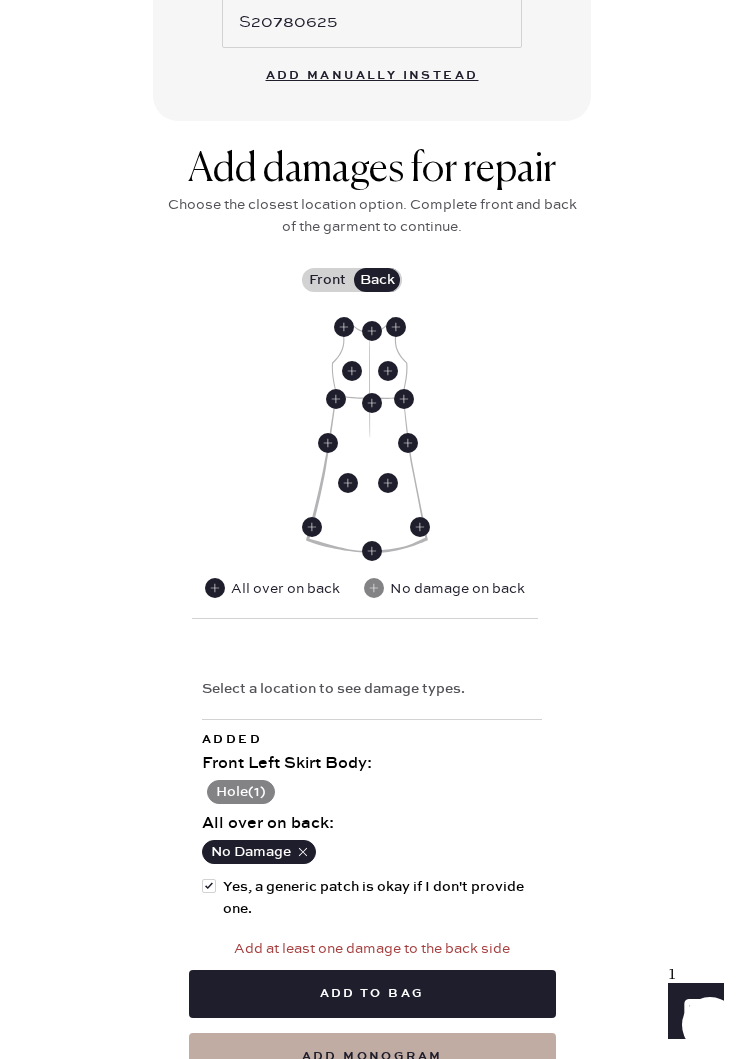 scroll, scrollTop: 982, scrollLeft: 0, axis: vertical 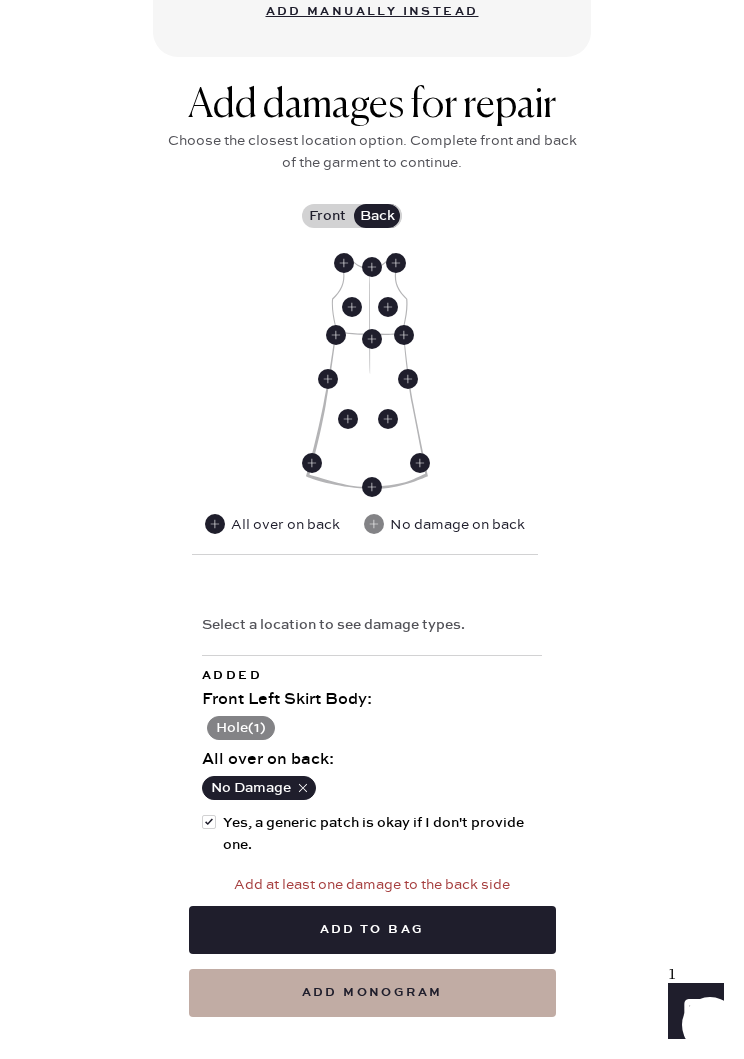 click on "Add to bag" at bounding box center (372, 930) 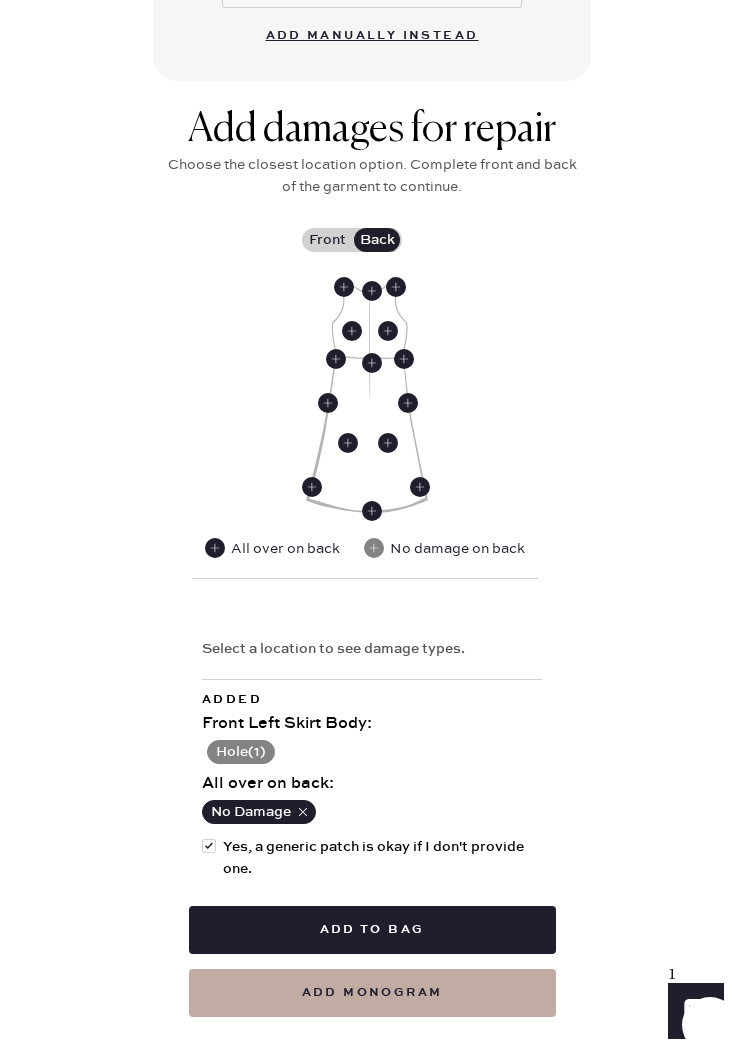 click on "Add to bag" at bounding box center (372, 930) 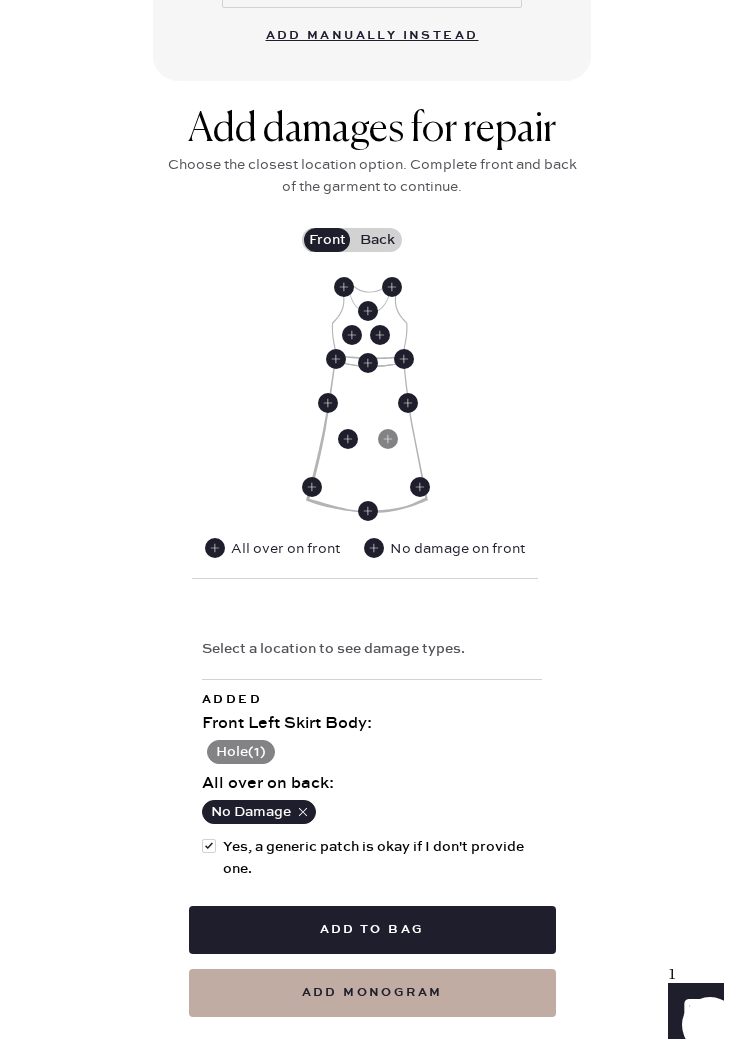 click 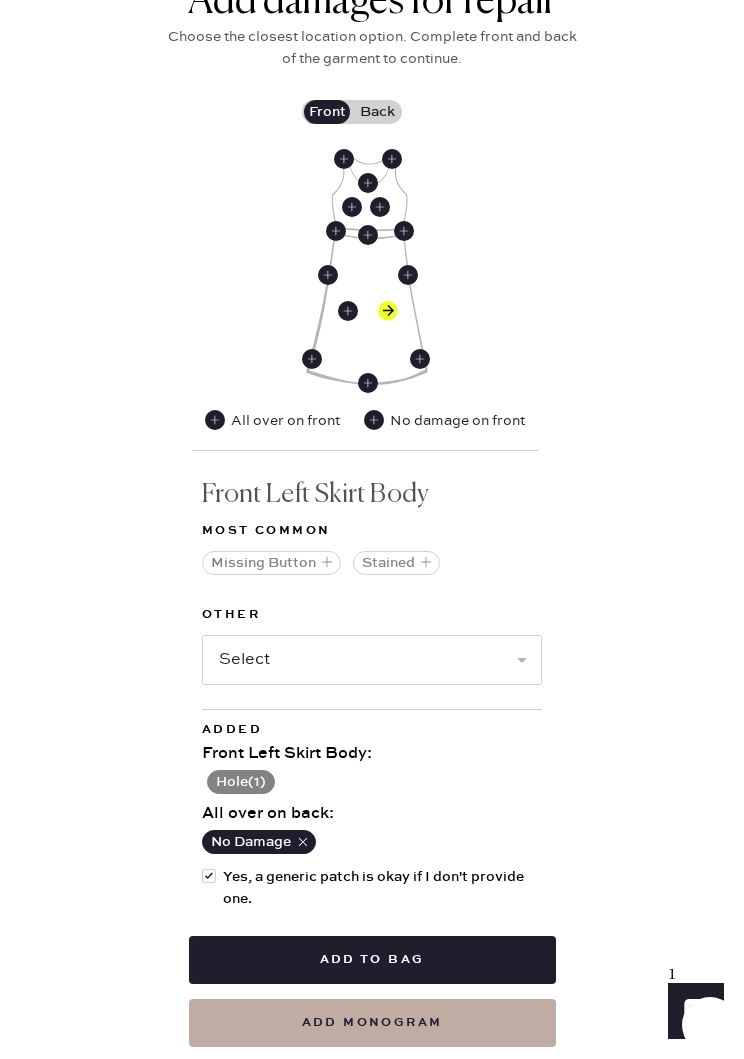 scroll, scrollTop: 1116, scrollLeft: 0, axis: vertical 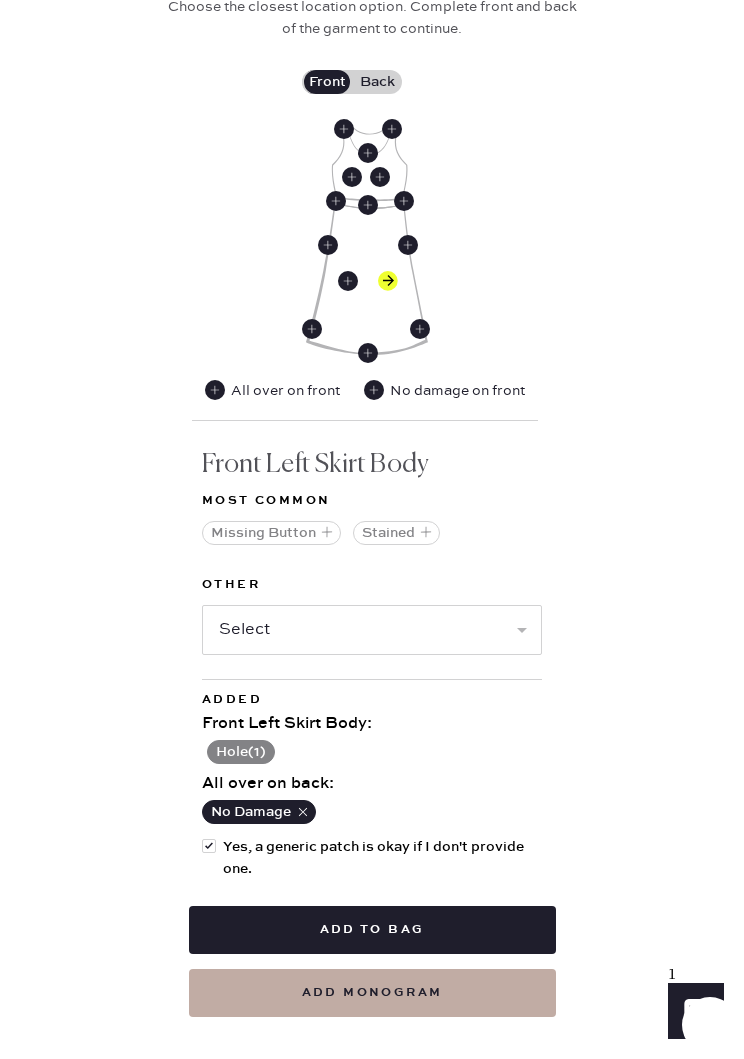 click on "Add to bag" at bounding box center (372, 930) 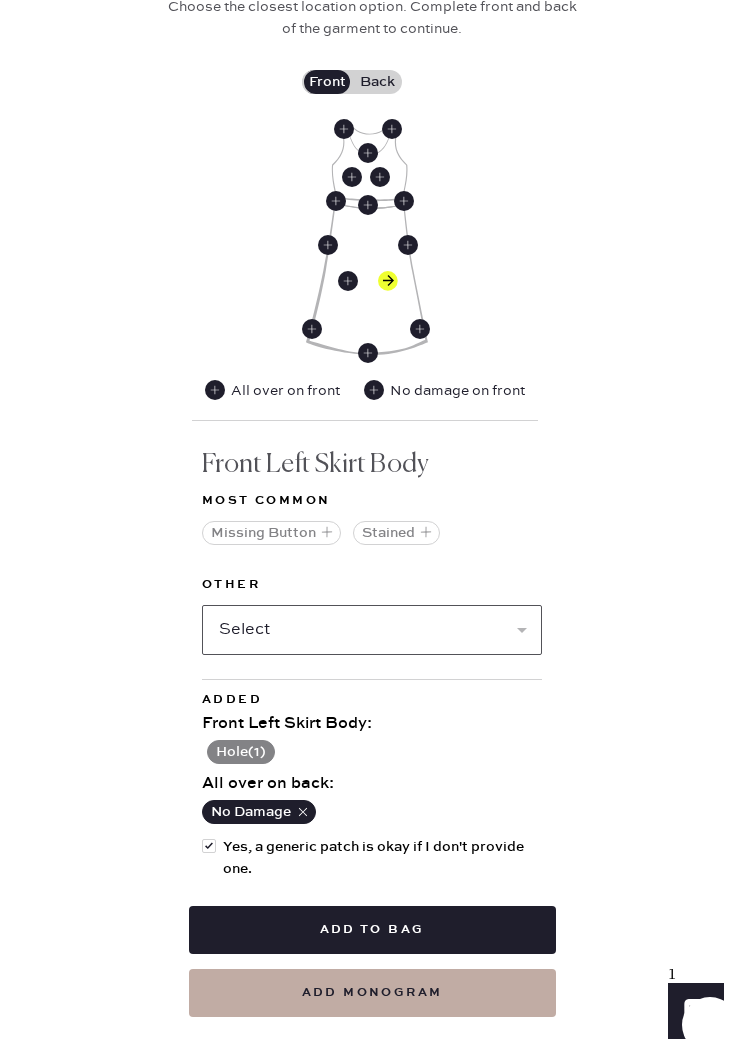 click on "Select Broken / Ripped Hem Broken Beads Broken Belt Loop Broken Button Broken Cup Broken Elastic Broken Hook & Eye Broken Label/tag Broken Snap Broken Strap Broken Zipper Lint/hair Missing Beads Missing Cup Missing Elastic Missing Hook & Eye Missing Snap Missing Strap Missing Zipper Odor Pilled Pull / Snag Seam Rip Stretched Elastic Wrinkled" at bounding box center (372, 630) 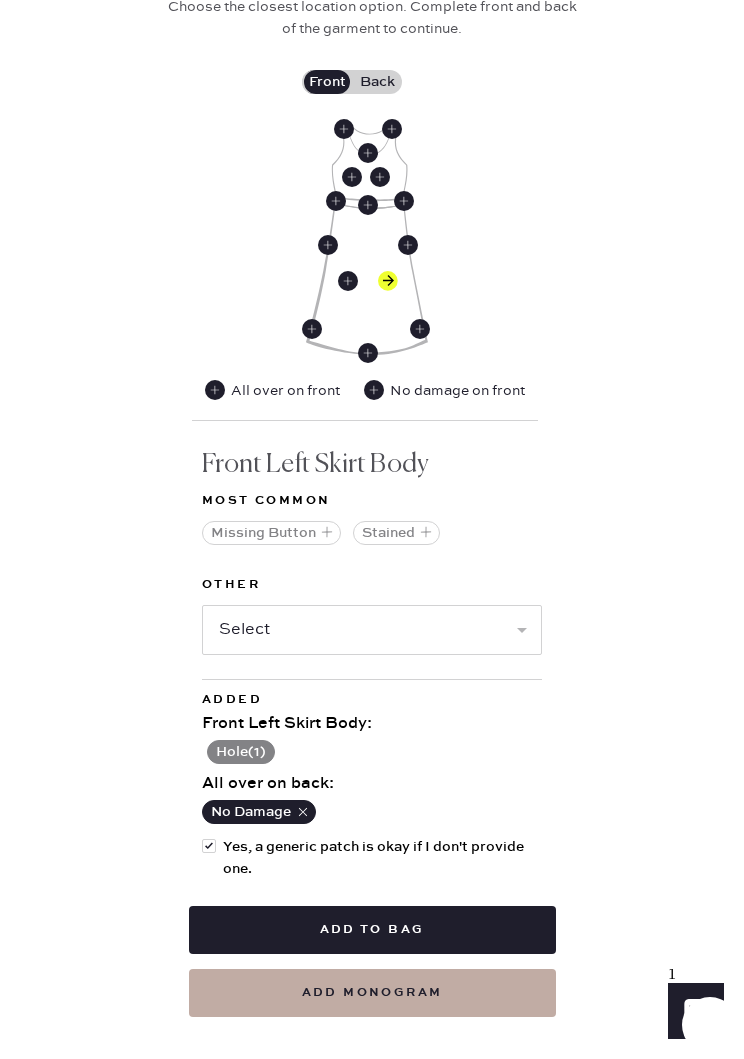 click on "Add to bag" at bounding box center (372, 930) 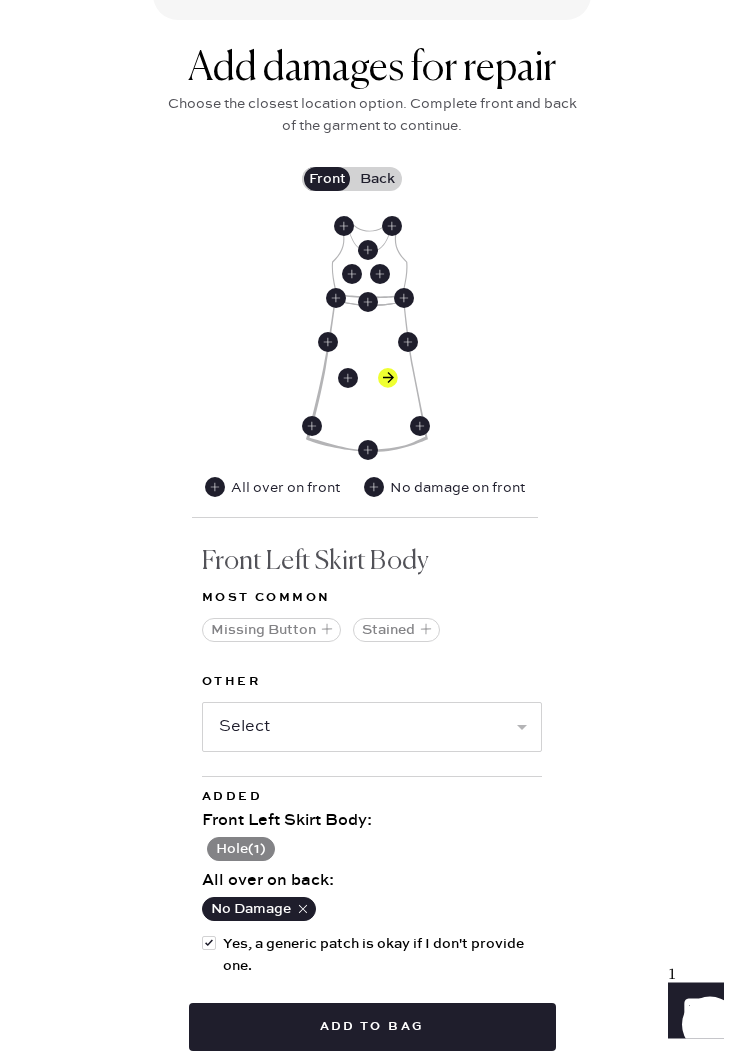 scroll, scrollTop: 1116, scrollLeft: 0, axis: vertical 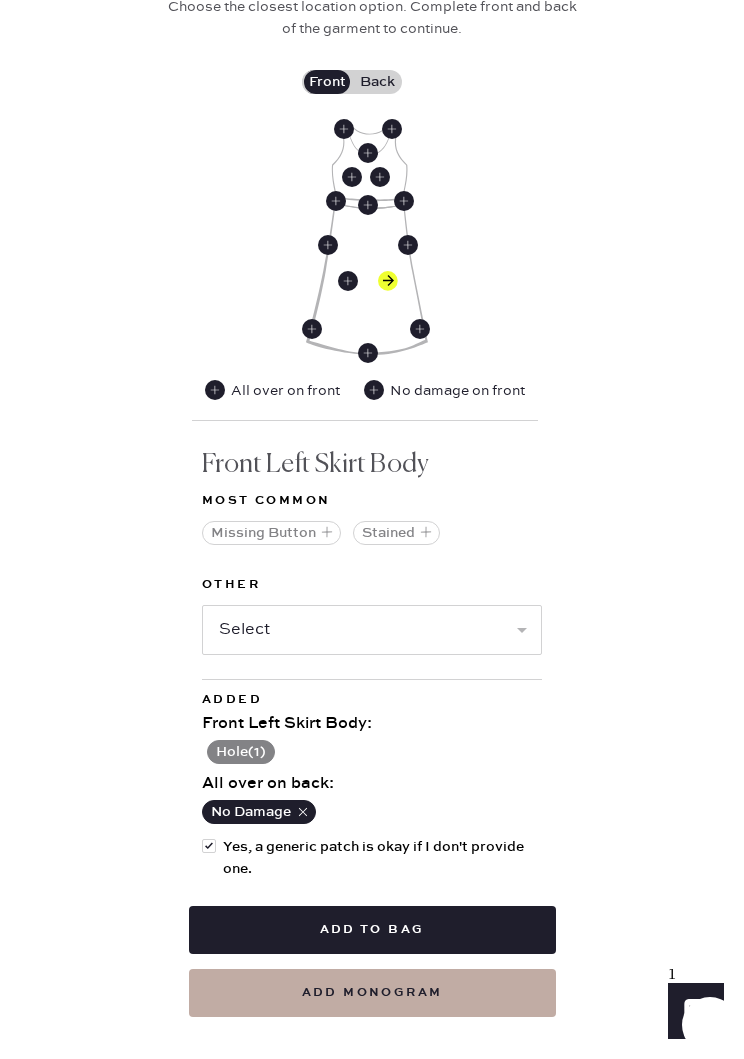 click on "Add to bag" at bounding box center [372, 930] 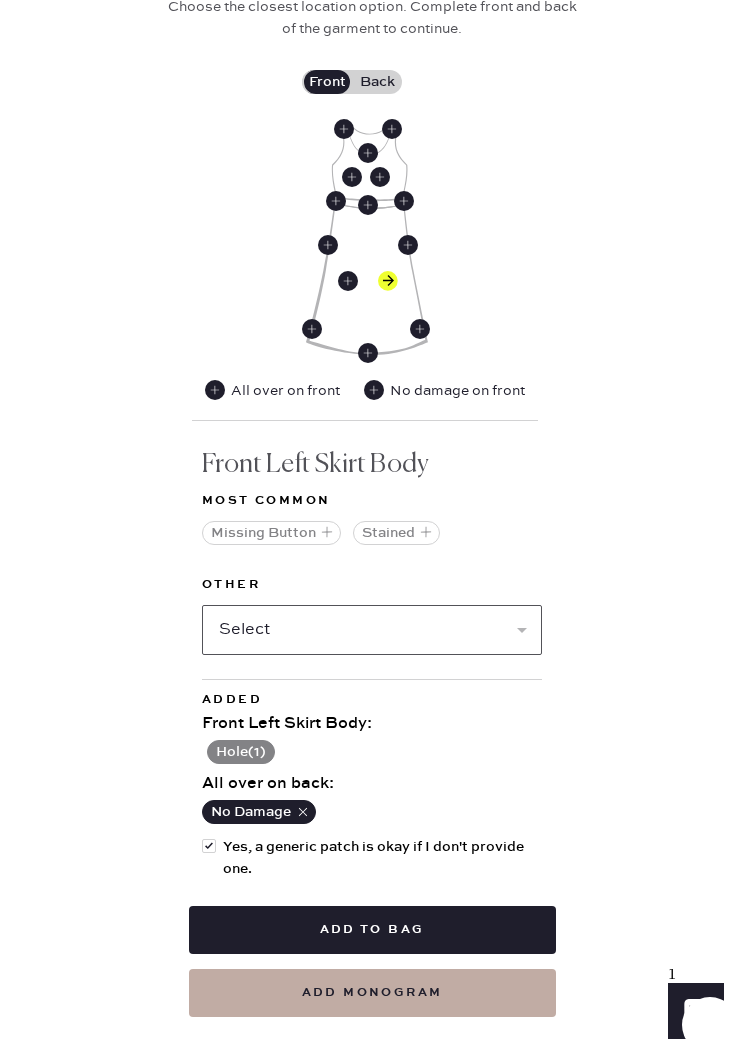 select on "1621" 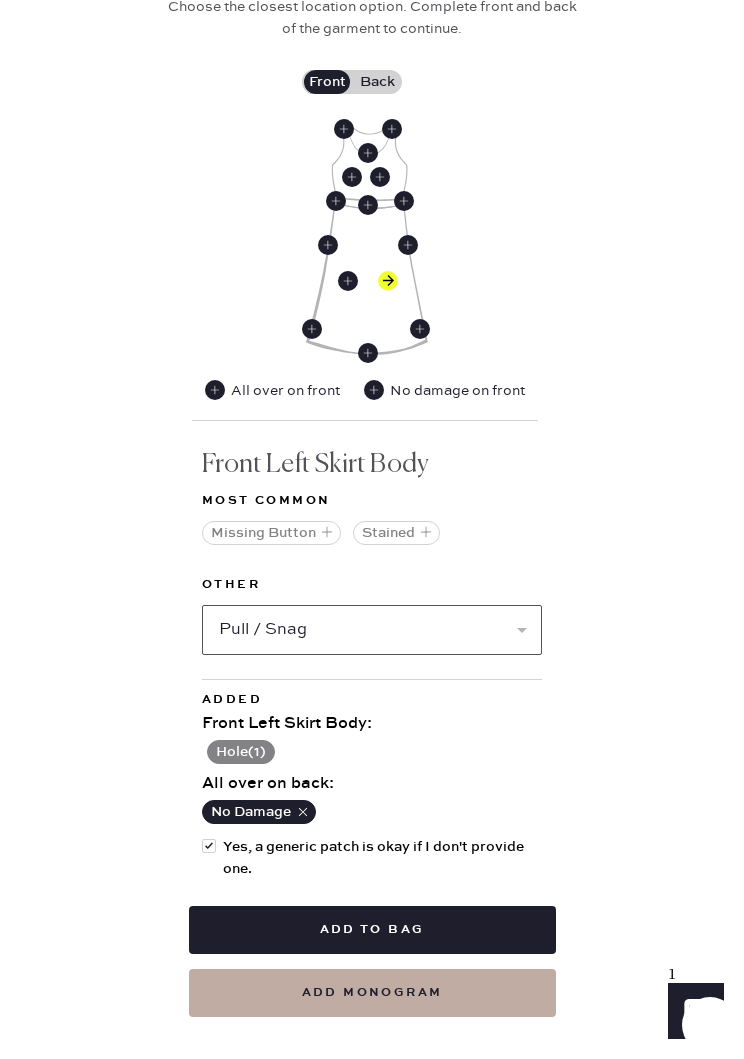 select 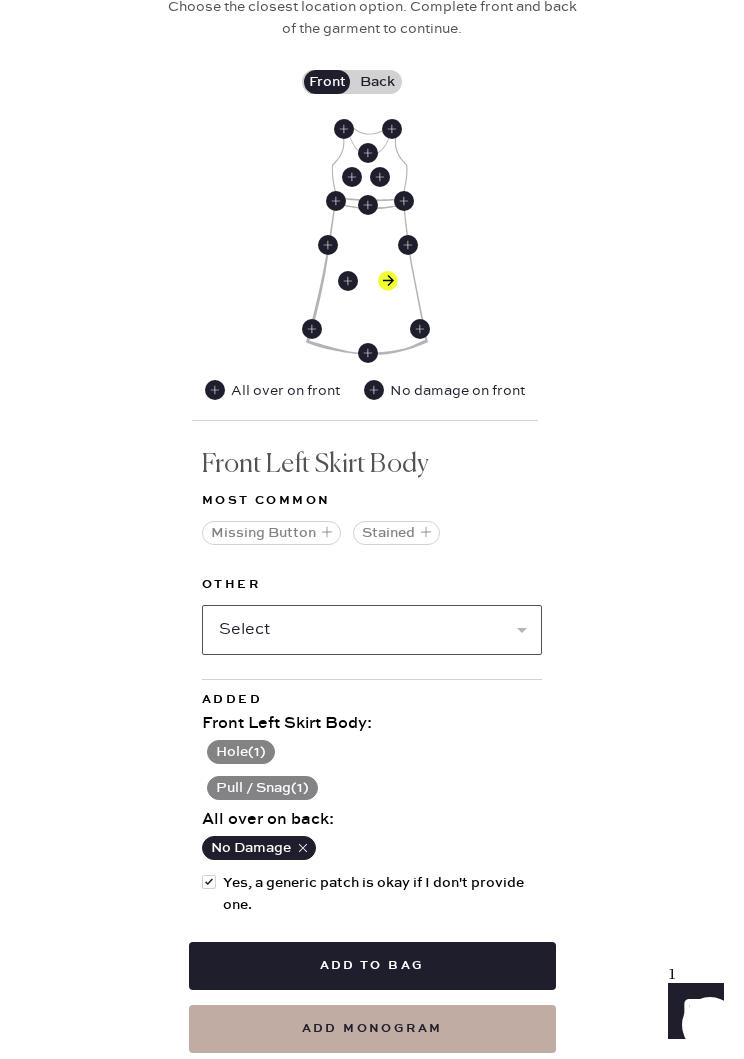 scroll, scrollTop: 1152, scrollLeft: 0, axis: vertical 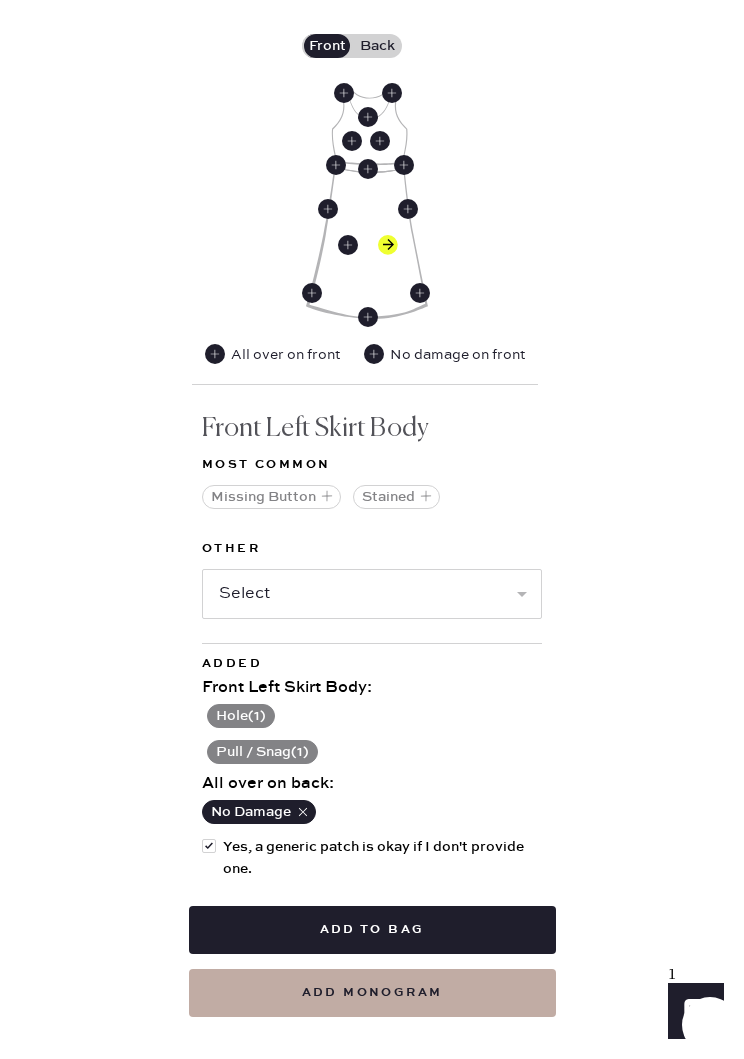 click on "Add to bag" at bounding box center (372, 930) 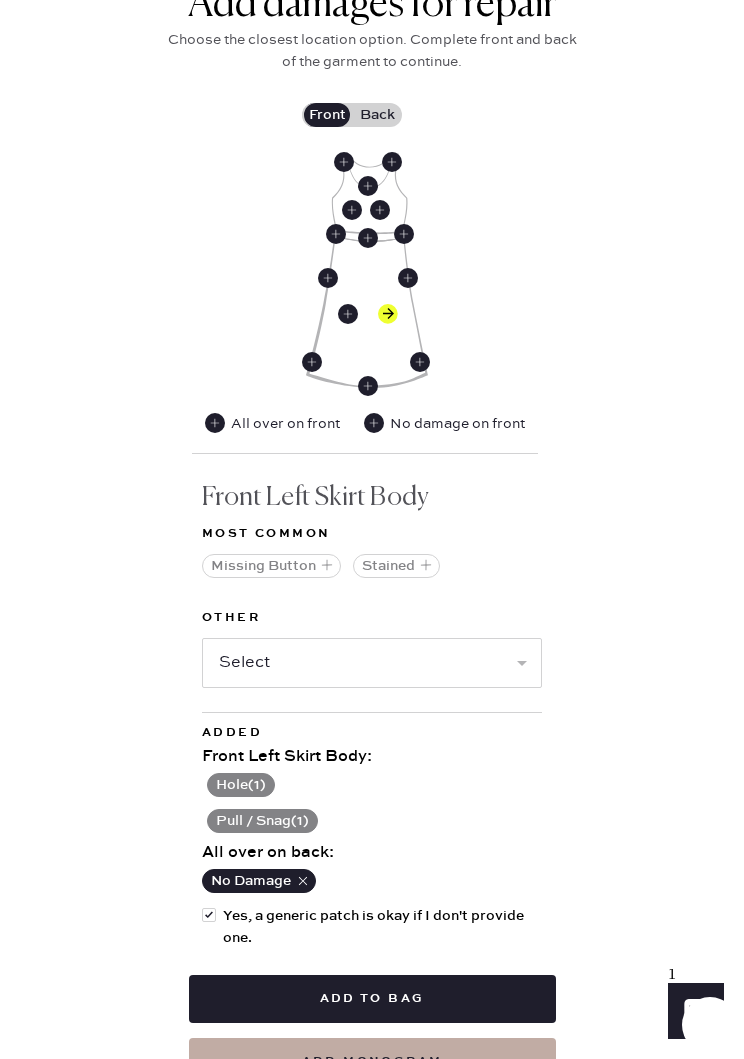 scroll, scrollTop: 1077, scrollLeft: 0, axis: vertical 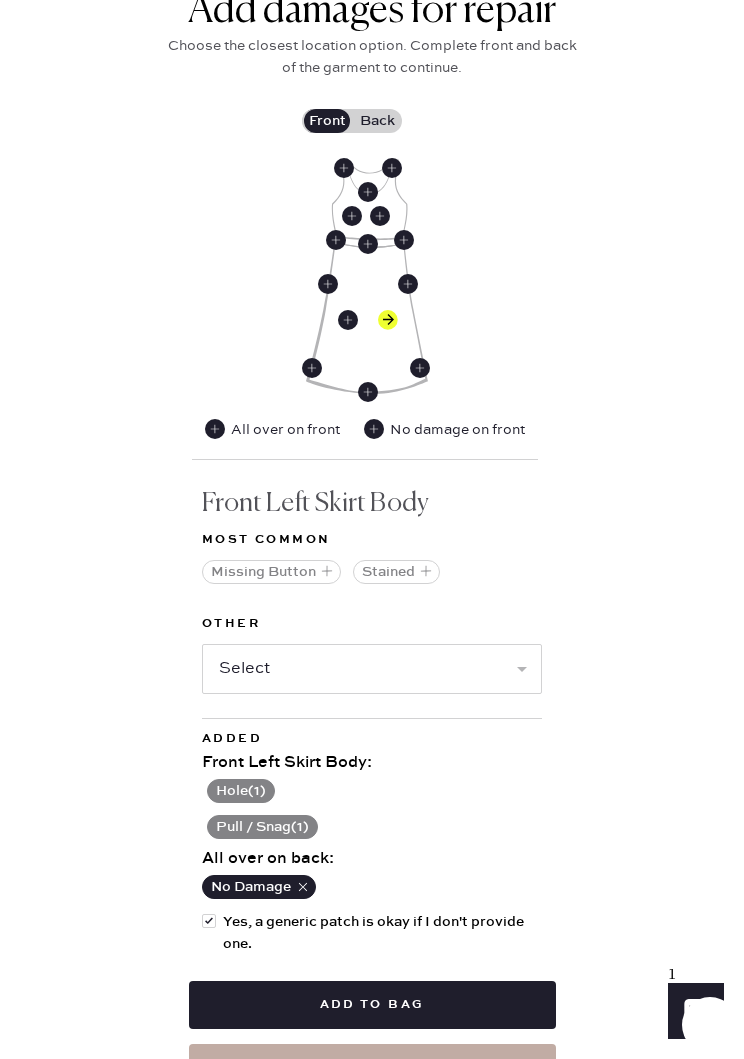 click 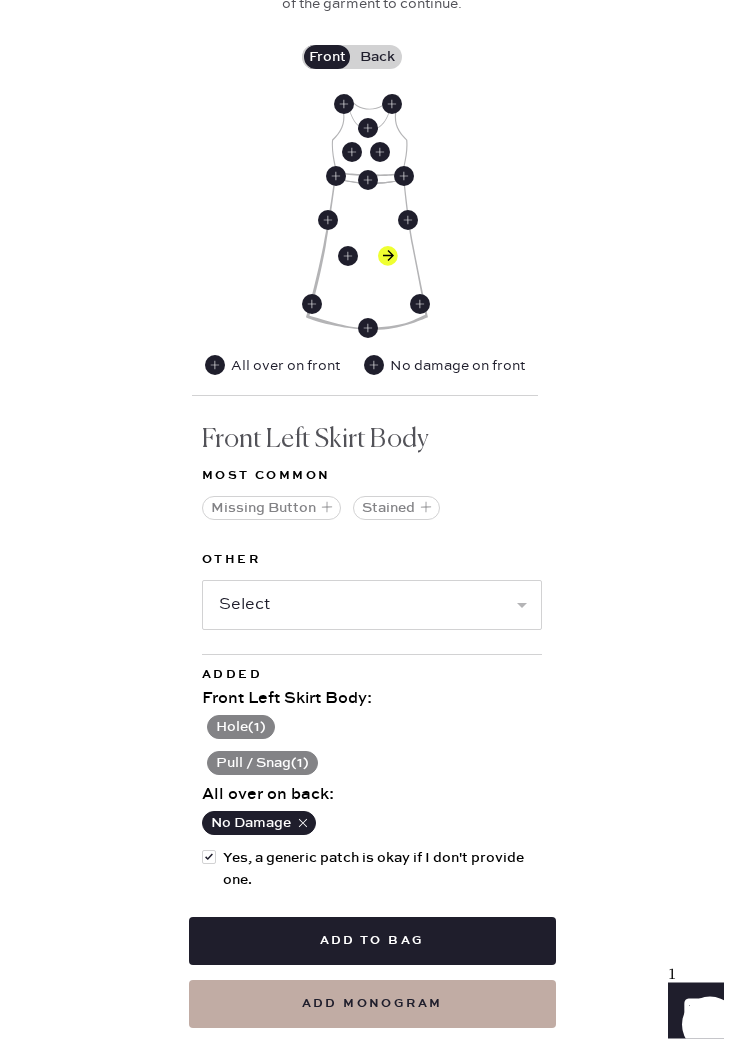 scroll, scrollTop: 1152, scrollLeft: 0, axis: vertical 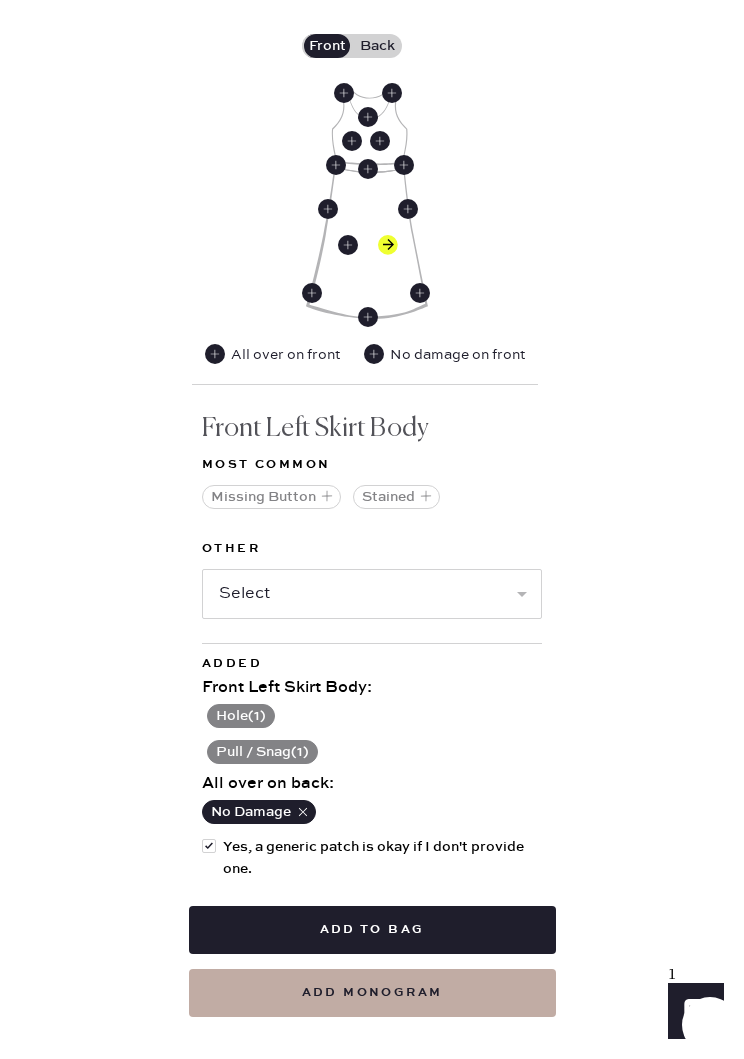 click on "Add to bag" at bounding box center (372, 930) 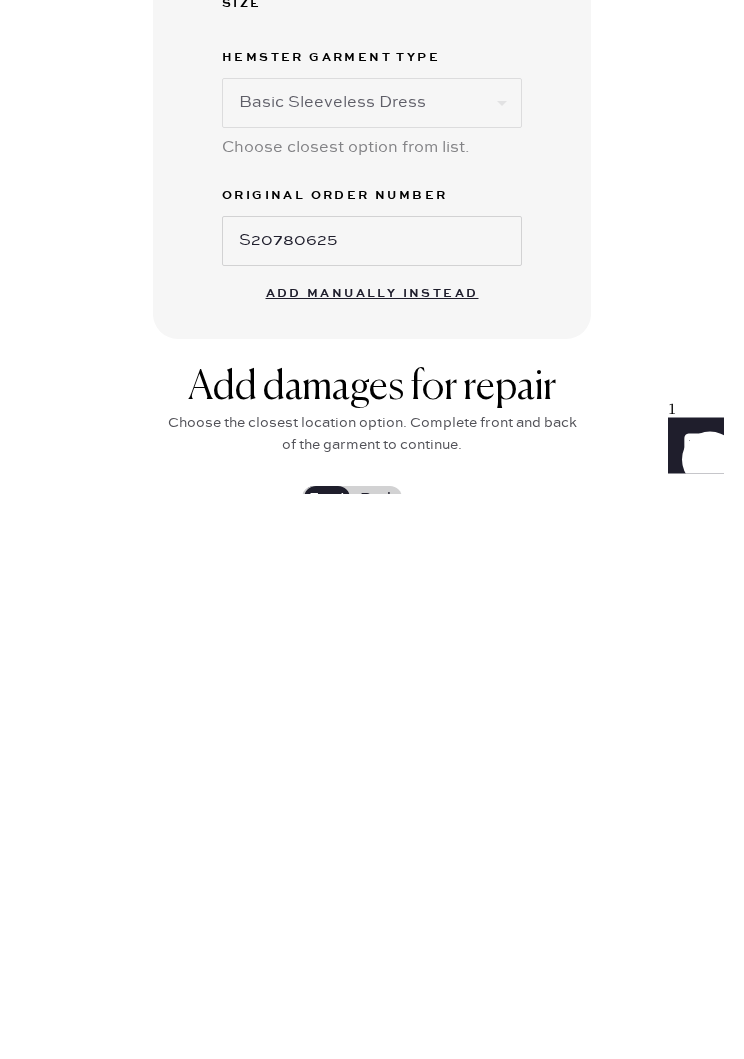 scroll, scrollTop: 1152, scrollLeft: 0, axis: vertical 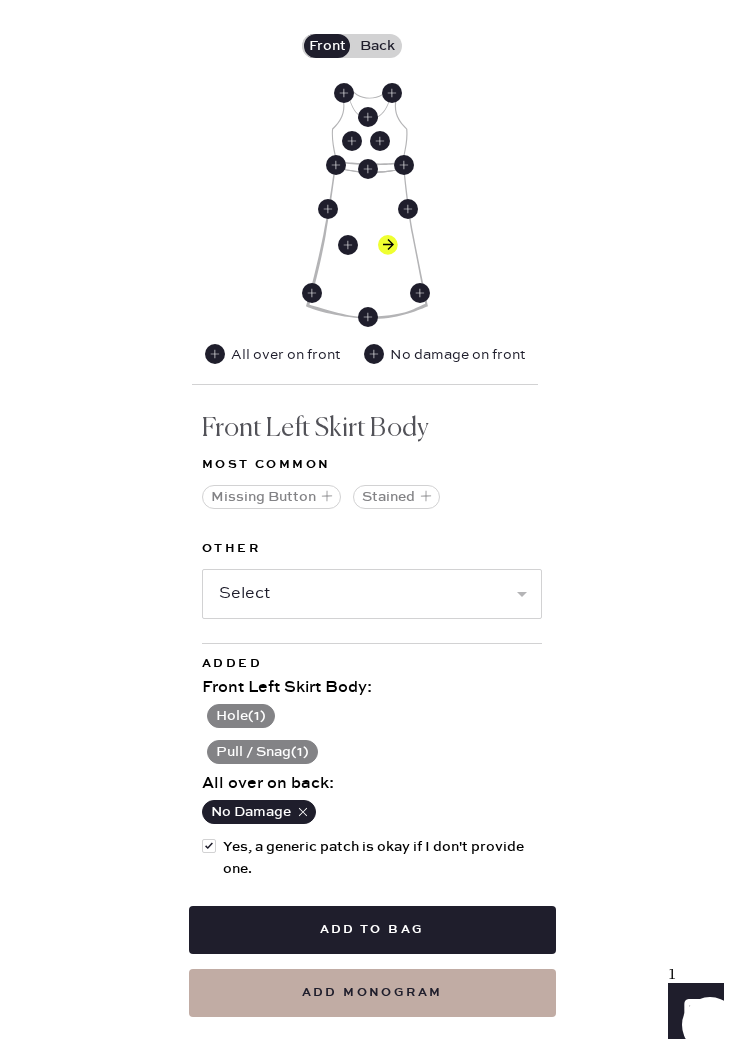 click on "Add to bag" at bounding box center [372, 930] 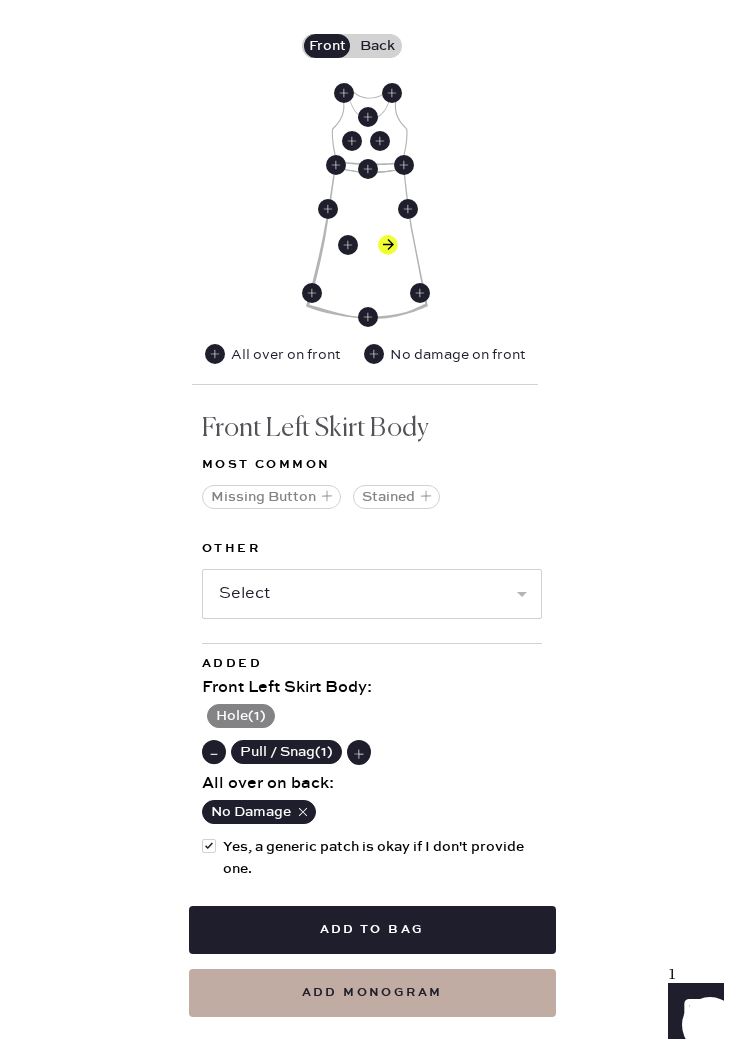 click 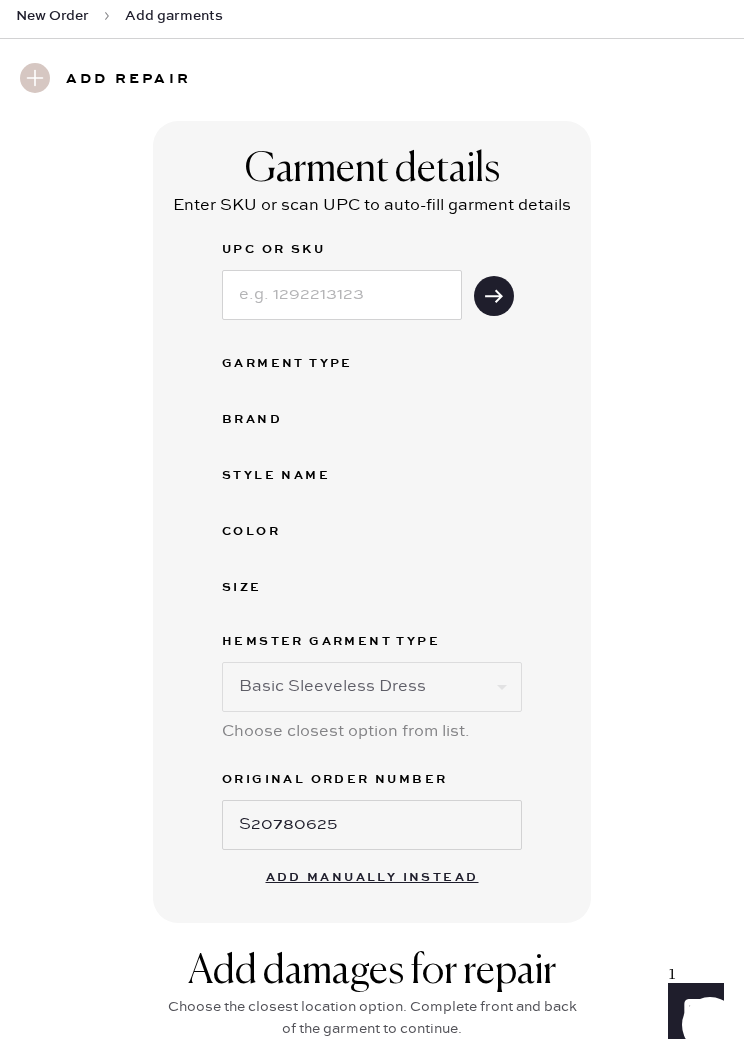 scroll, scrollTop: 144, scrollLeft: 0, axis: vertical 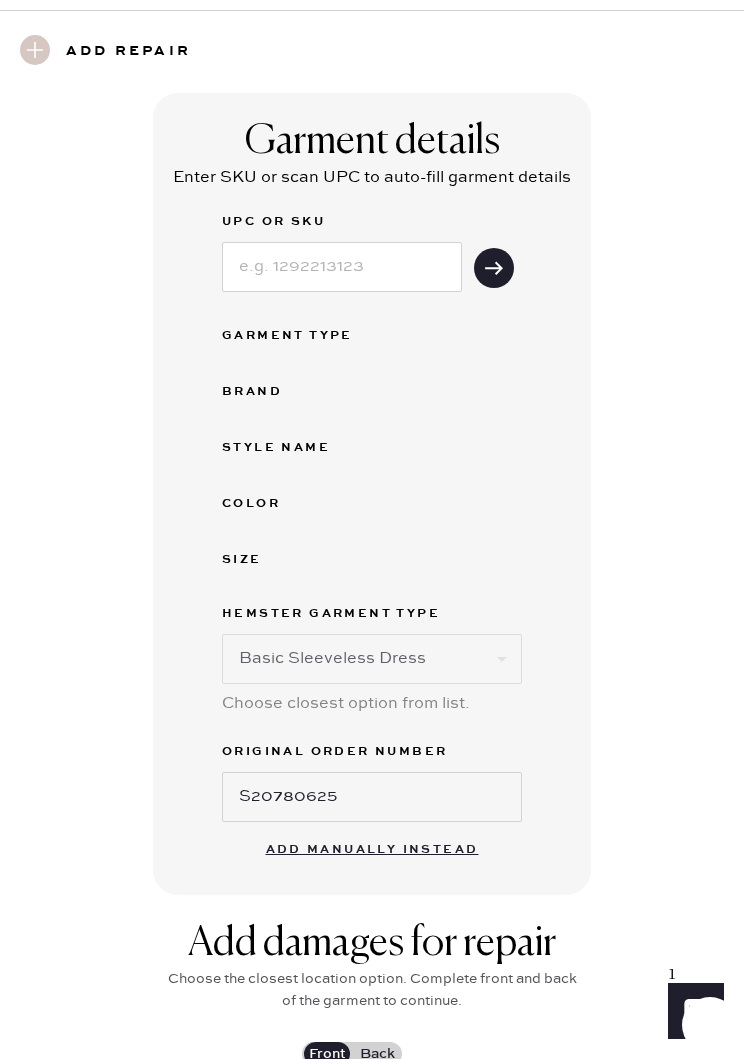 click on "Add manually instead" at bounding box center (372, 850) 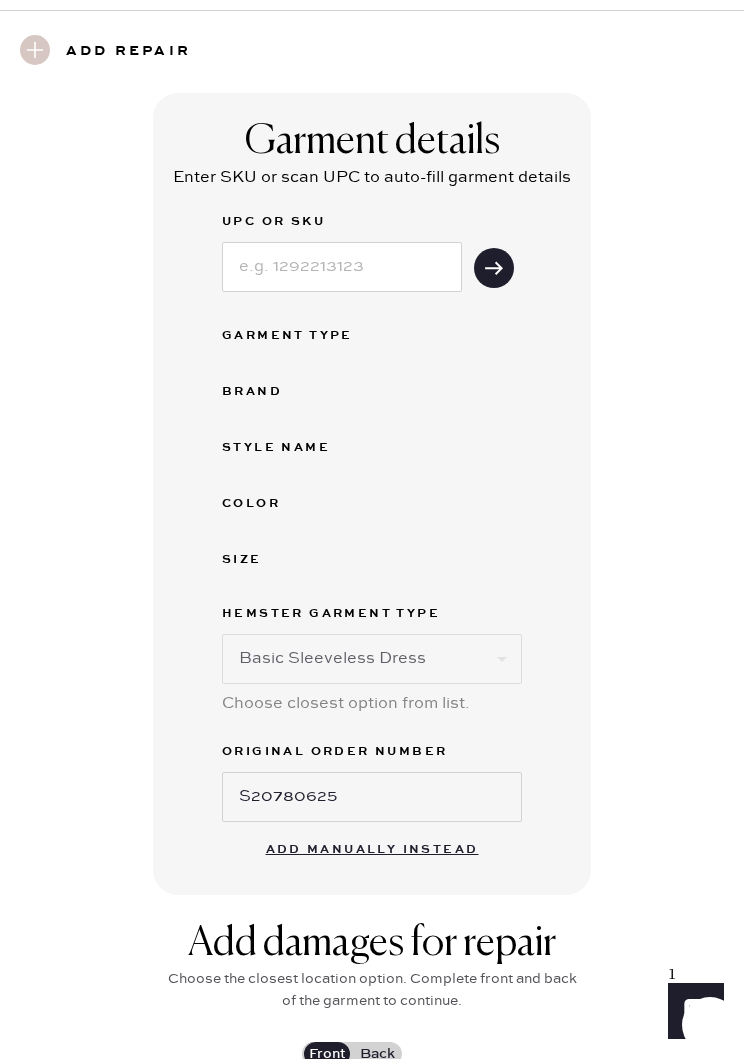 select on "7" 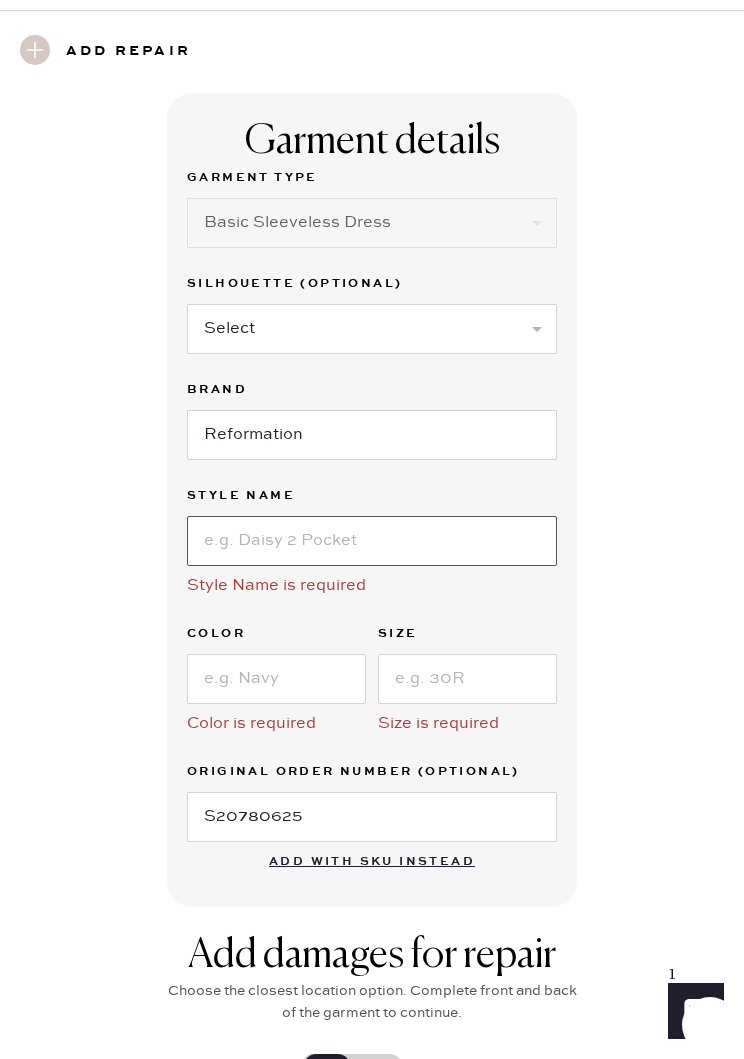 click at bounding box center (372, 541) 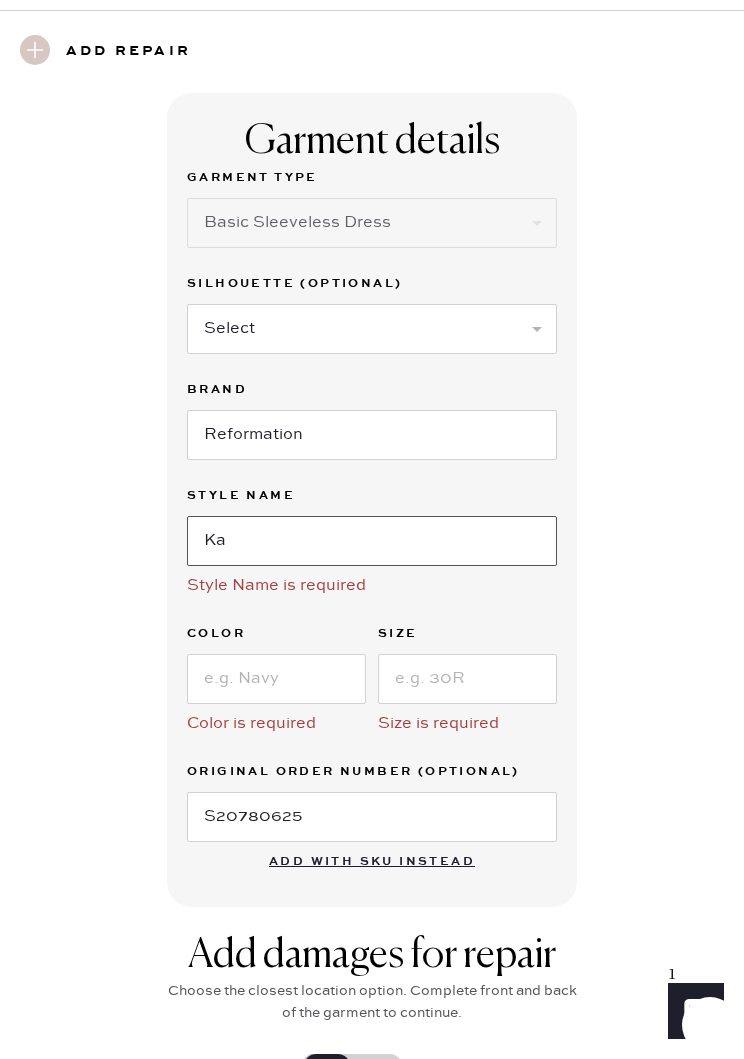 type on "K" 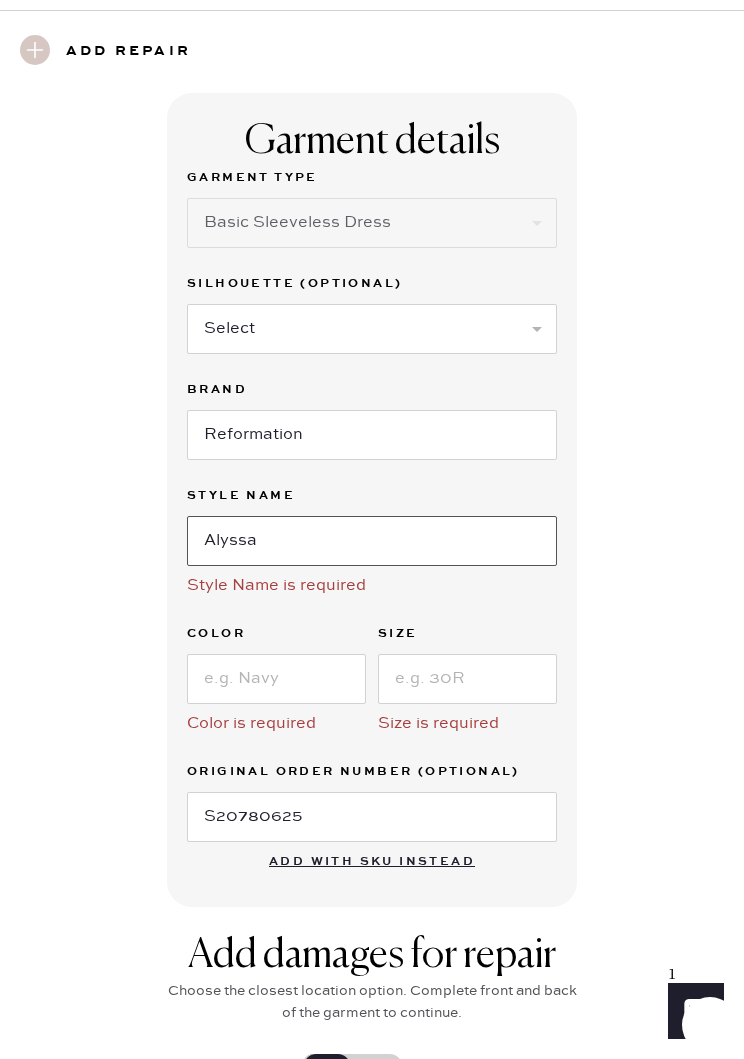 type on "Alyssa" 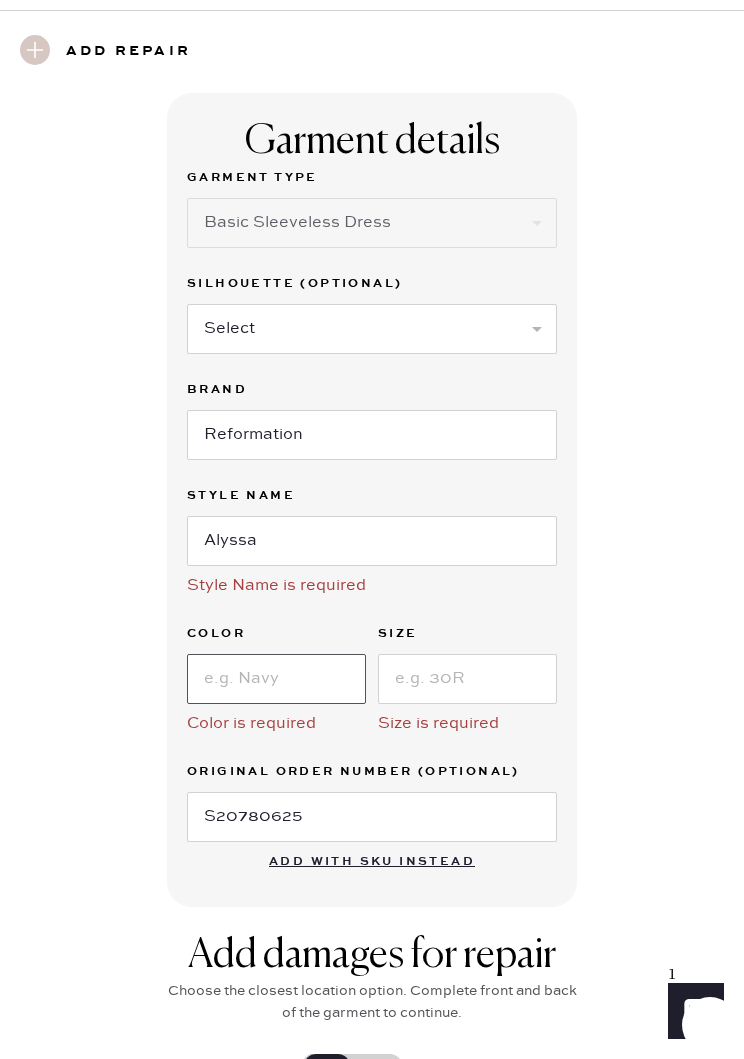 click at bounding box center [276, 679] 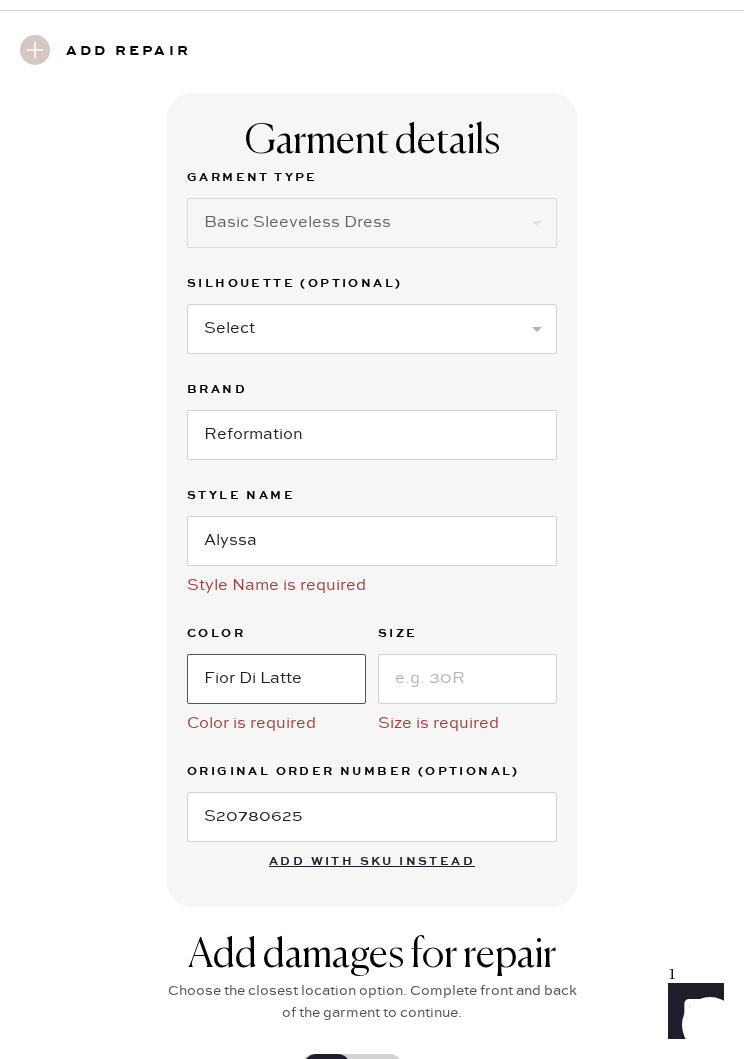 type on "Fior Di Latte" 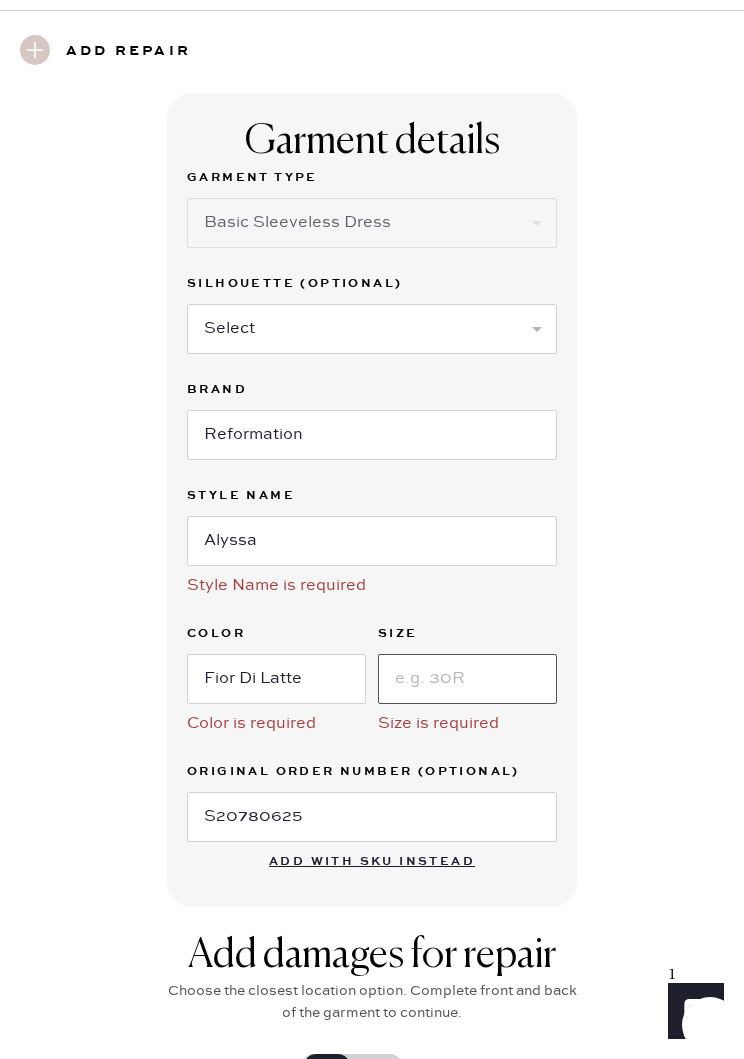 click at bounding box center [467, 679] 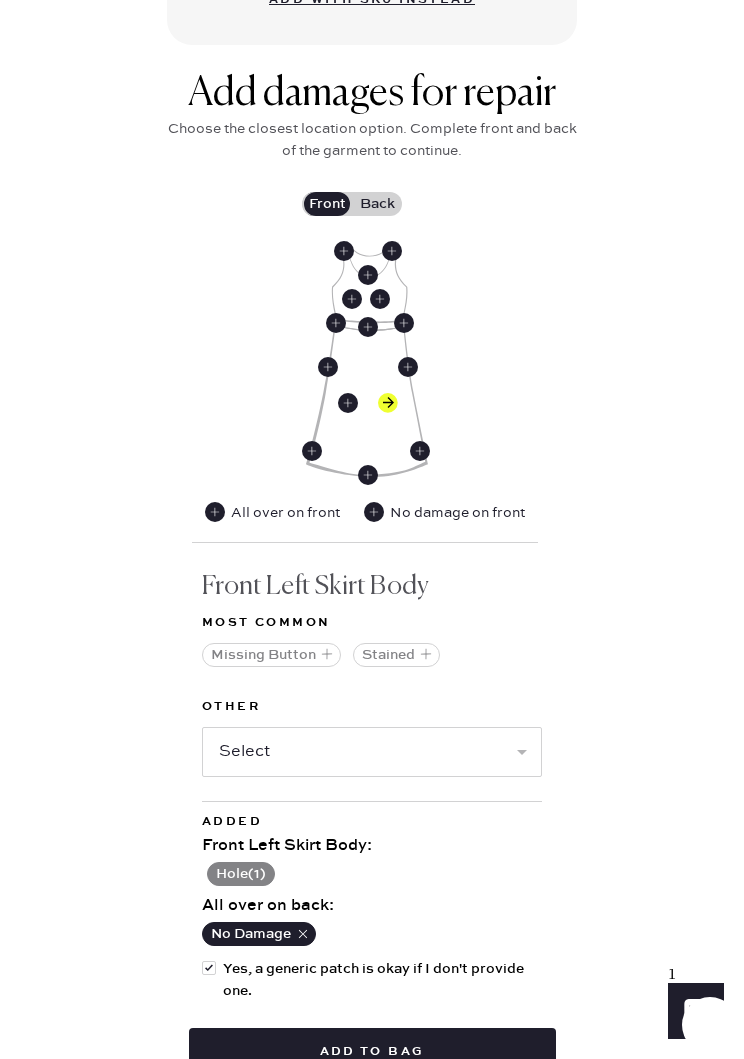 scroll, scrollTop: 1128, scrollLeft: 0, axis: vertical 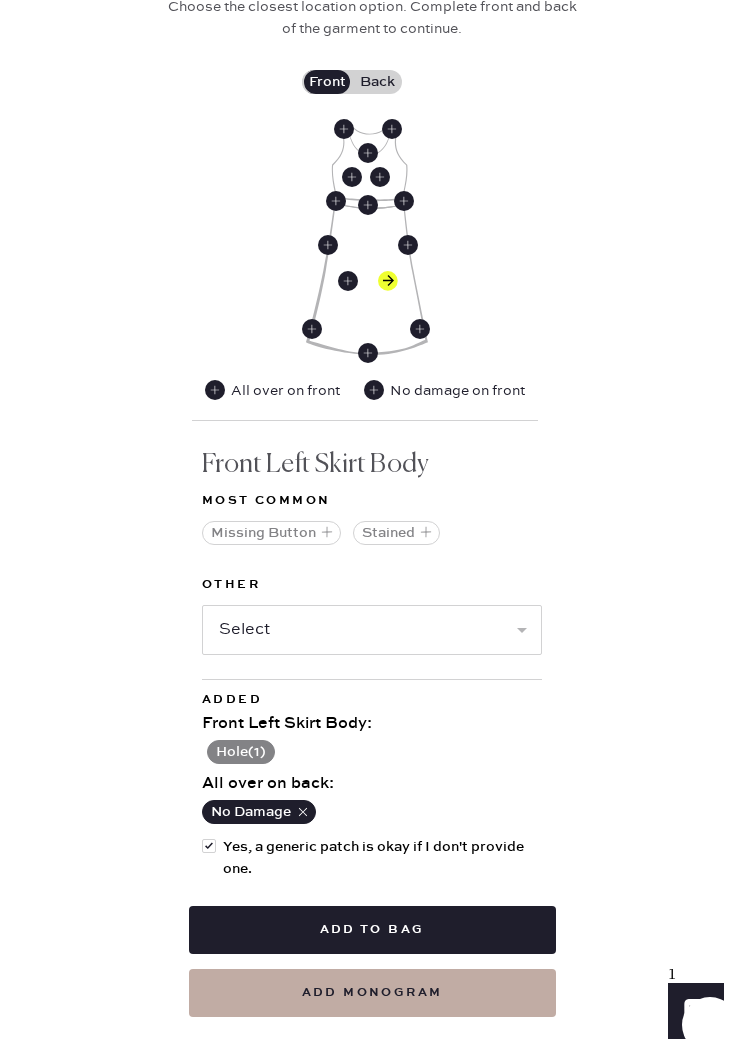 type on "XS" 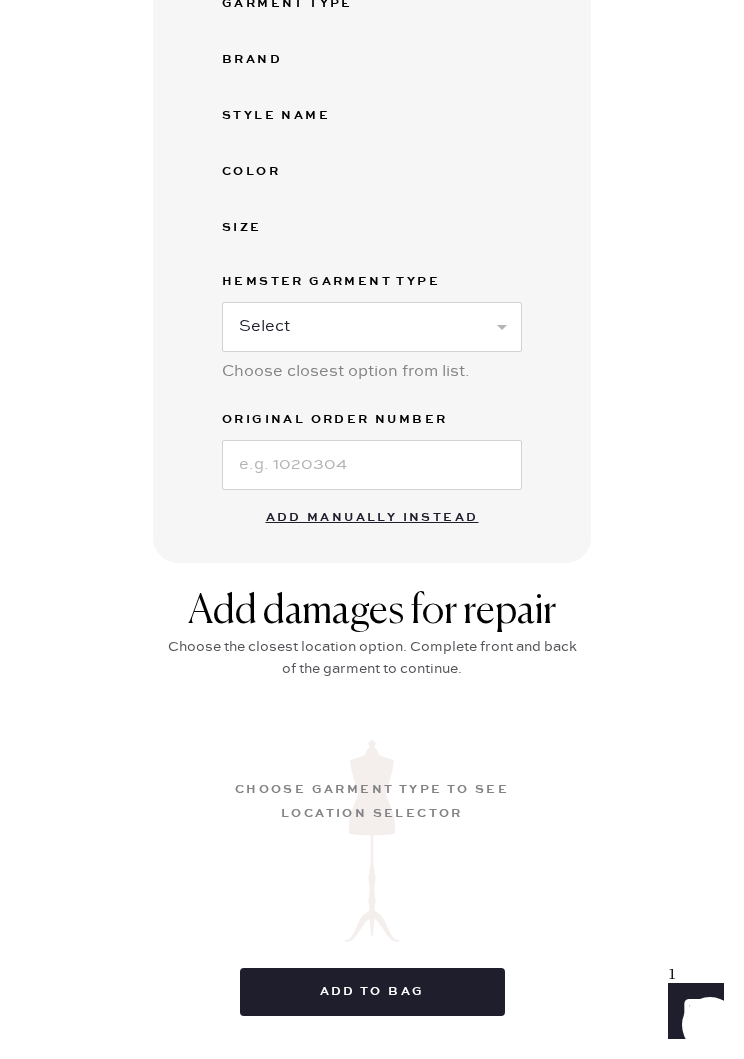 scroll, scrollTop: 0, scrollLeft: 0, axis: both 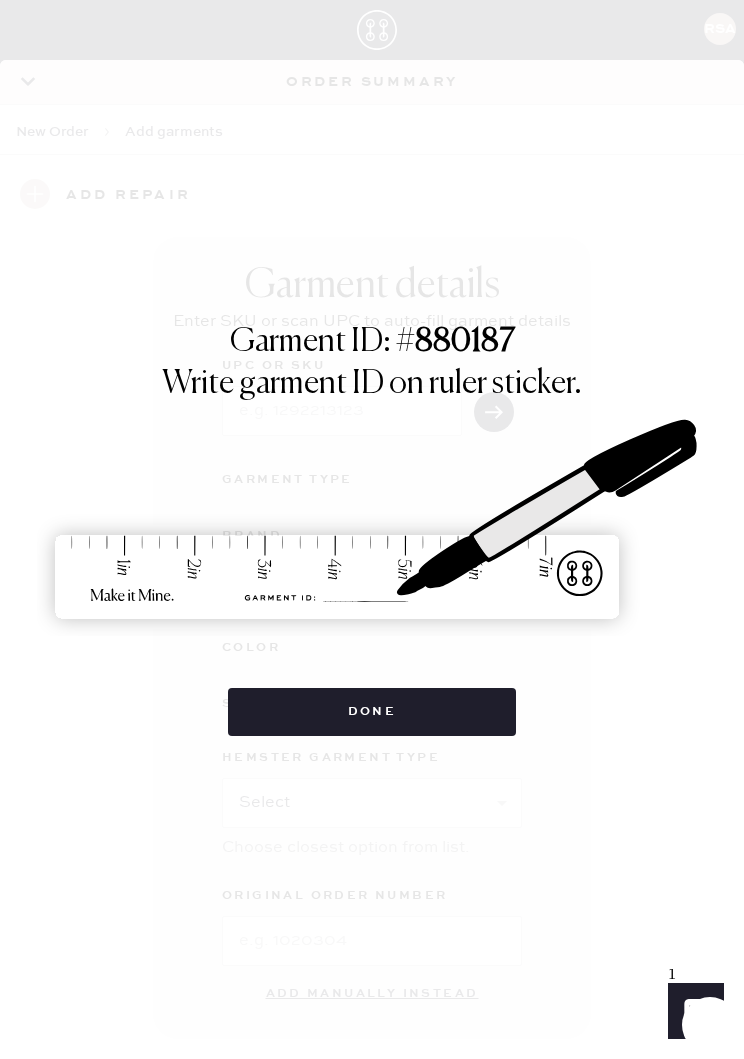 click on "Done" at bounding box center (372, 712) 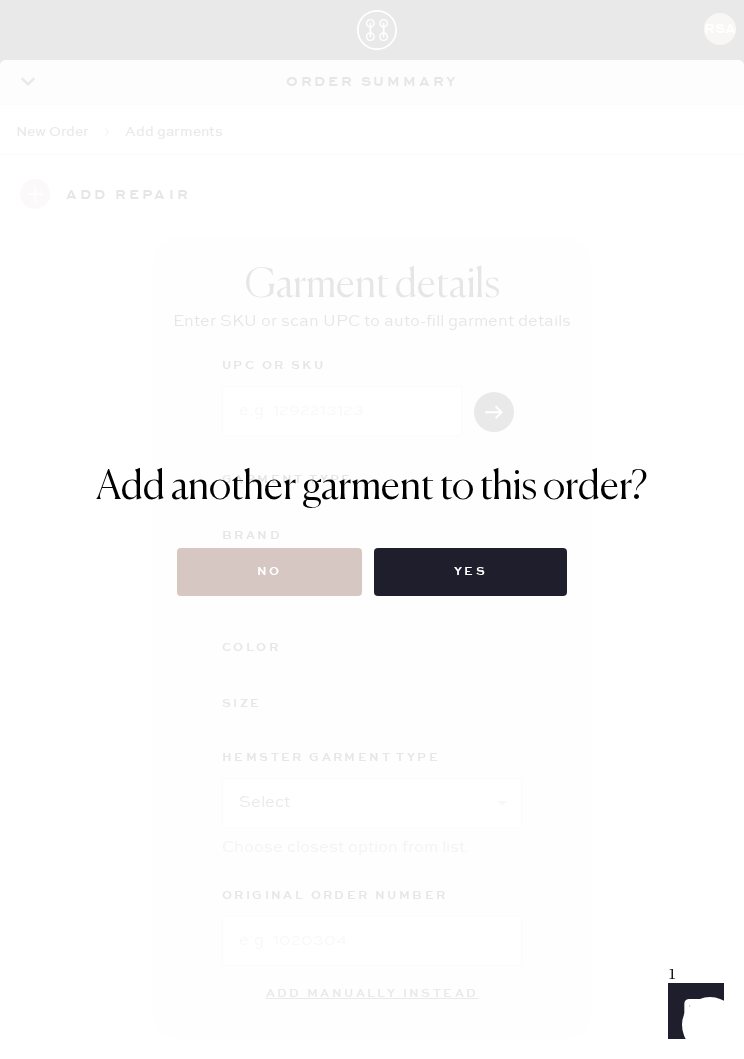 click on "No" at bounding box center [269, 572] 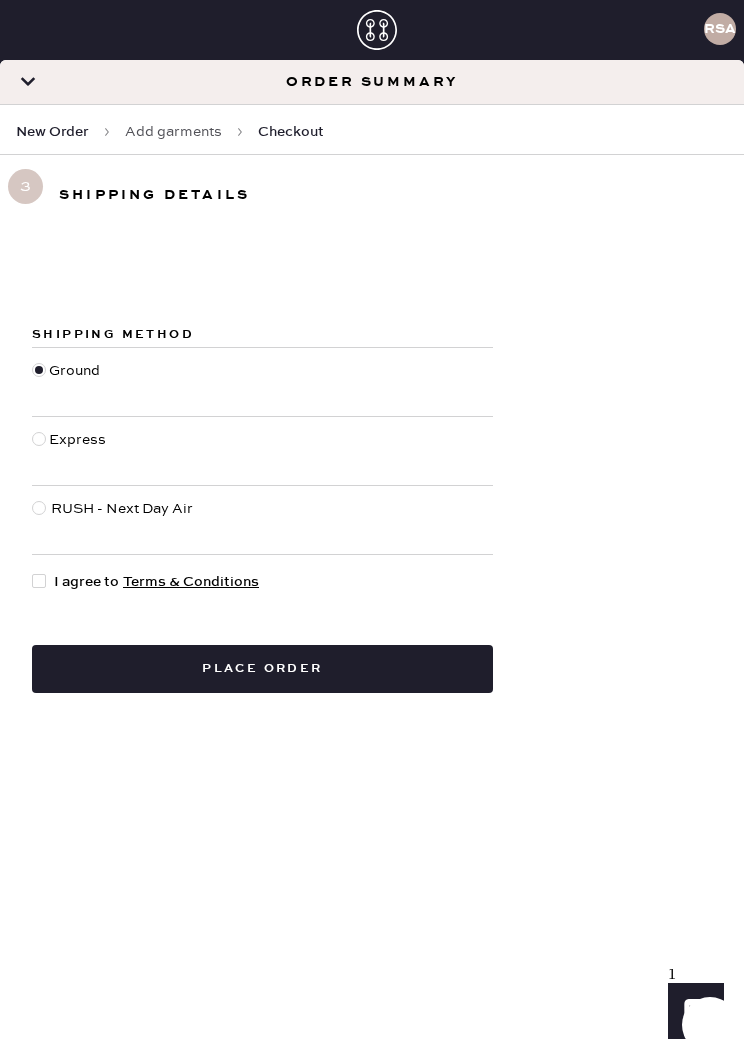 click at bounding box center (43, 582) 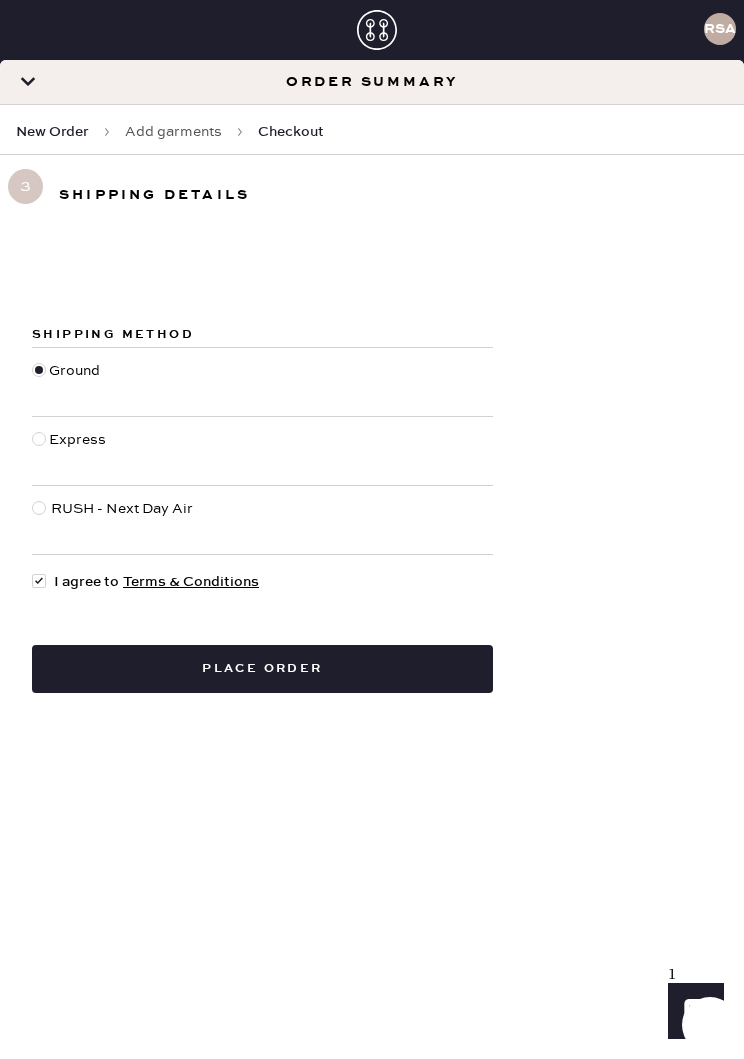 click on "Place order" at bounding box center (262, 669) 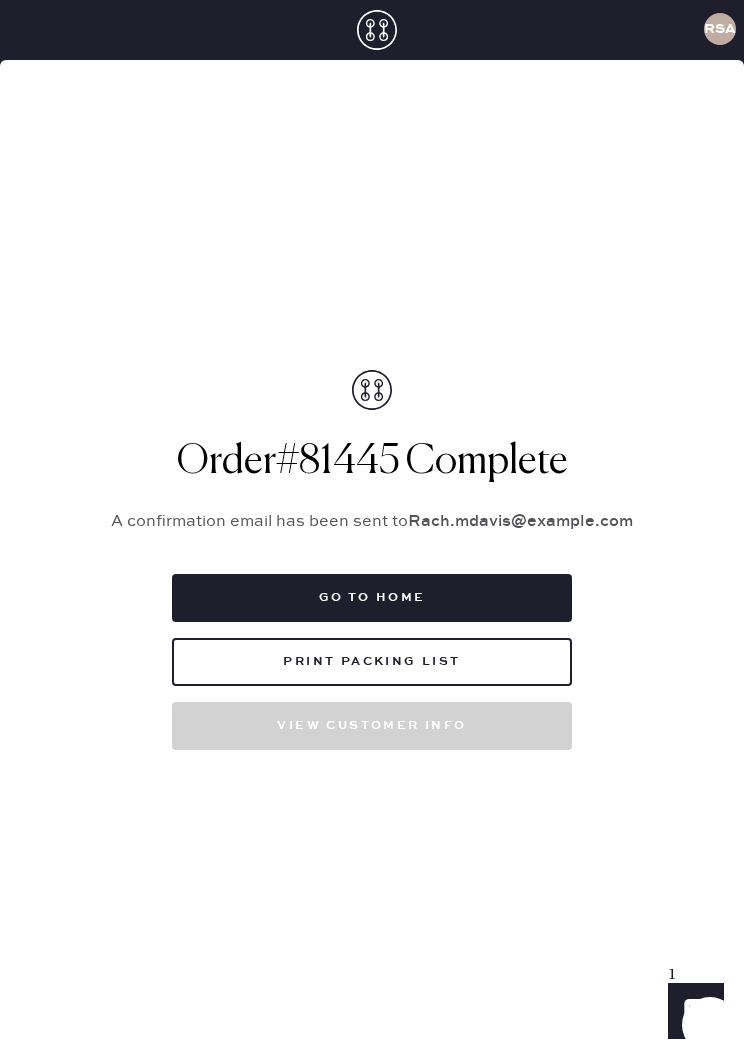 click on "Print Packing List" at bounding box center (372, 662) 